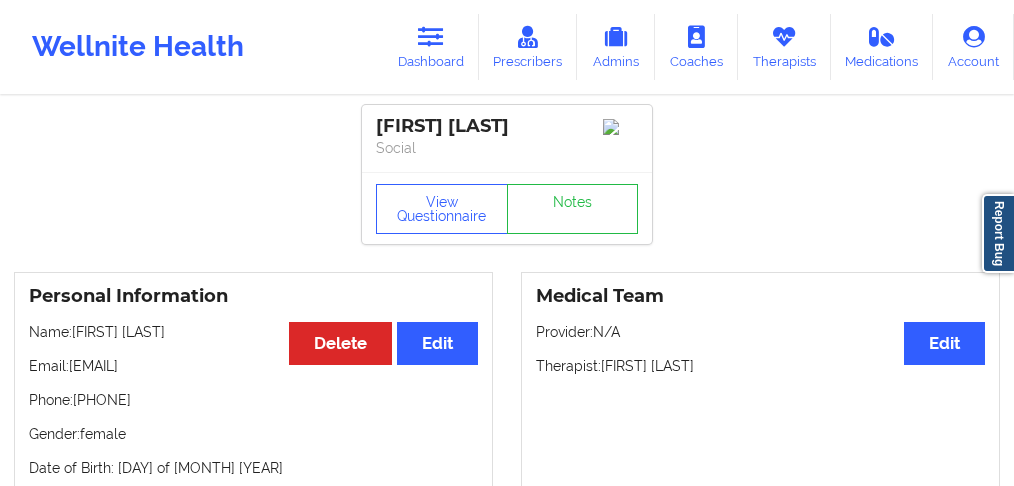 scroll, scrollTop: 0, scrollLeft: 0, axis: both 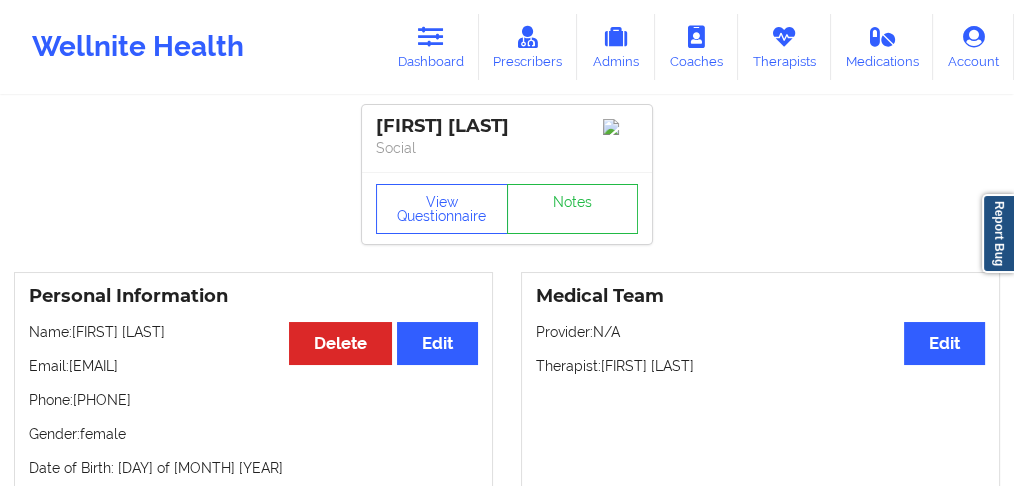 click on "Phone: [PHONE]" at bounding box center (253, 400) 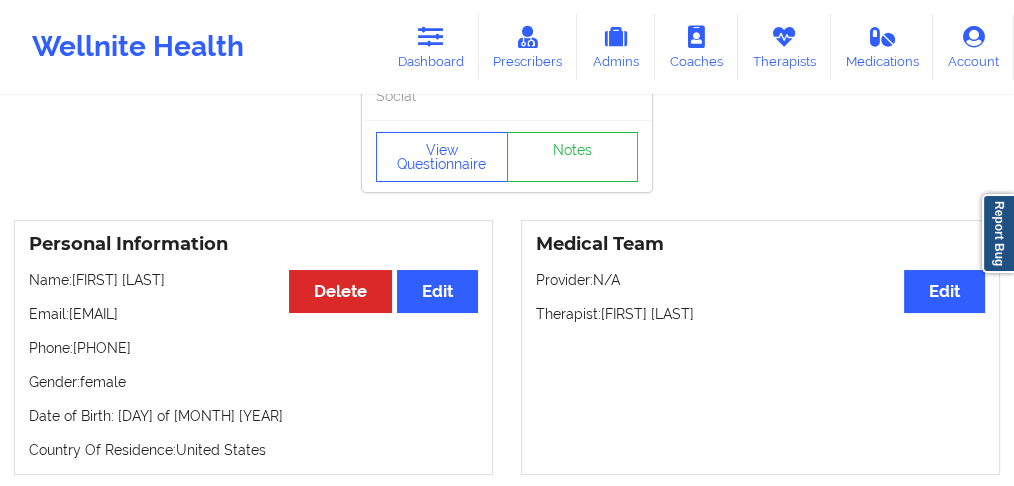 scroll, scrollTop: 133, scrollLeft: 0, axis: vertical 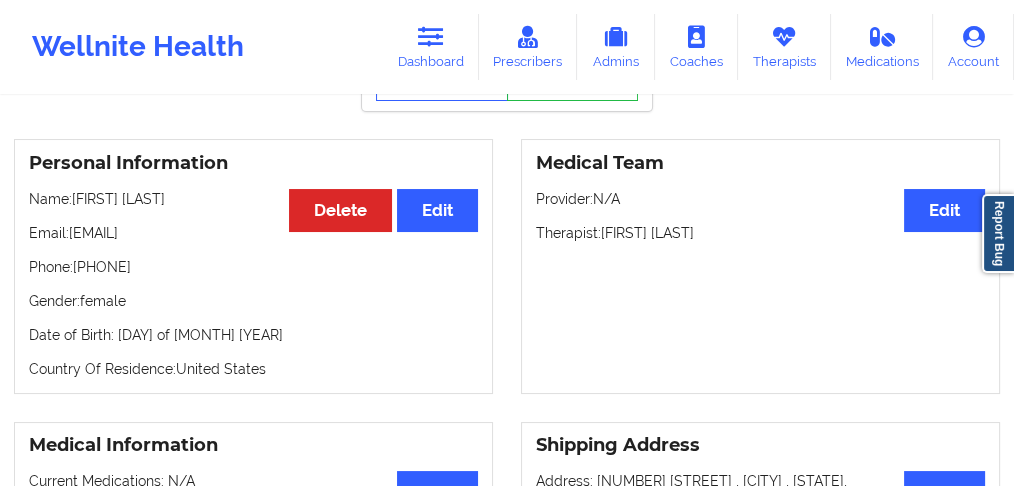 drag, startPoint x: 202, startPoint y: 270, endPoint x: 83, endPoint y: 268, distance: 119.01681 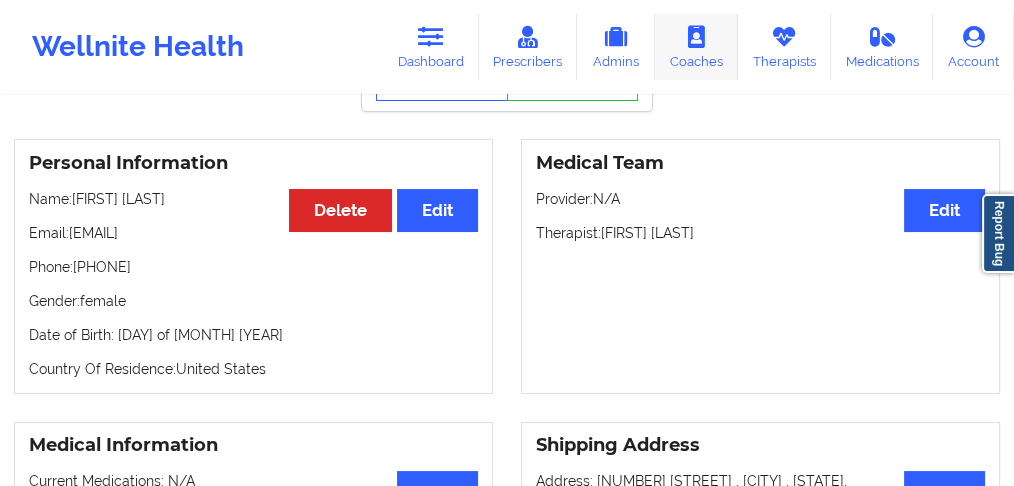 copy on "[PHONE]" 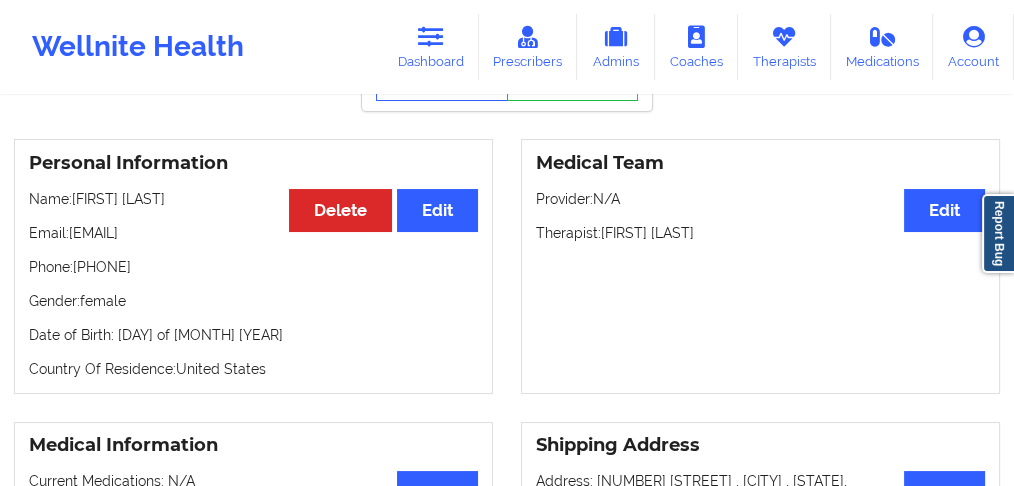 drag, startPoint x: 246, startPoint y: 232, endPoint x: 69, endPoint y: 230, distance: 177.01129 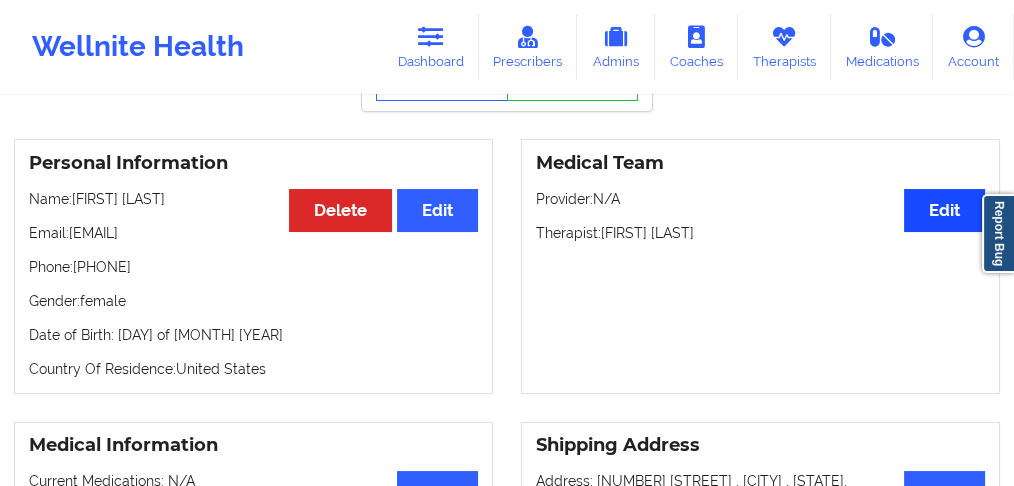 copy on "[EMAIL]" 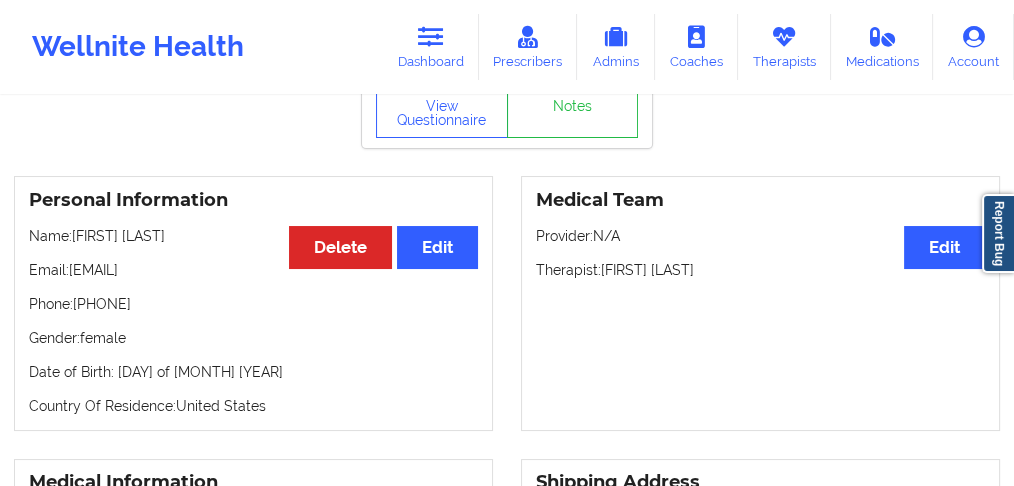 scroll, scrollTop: 0, scrollLeft: 0, axis: both 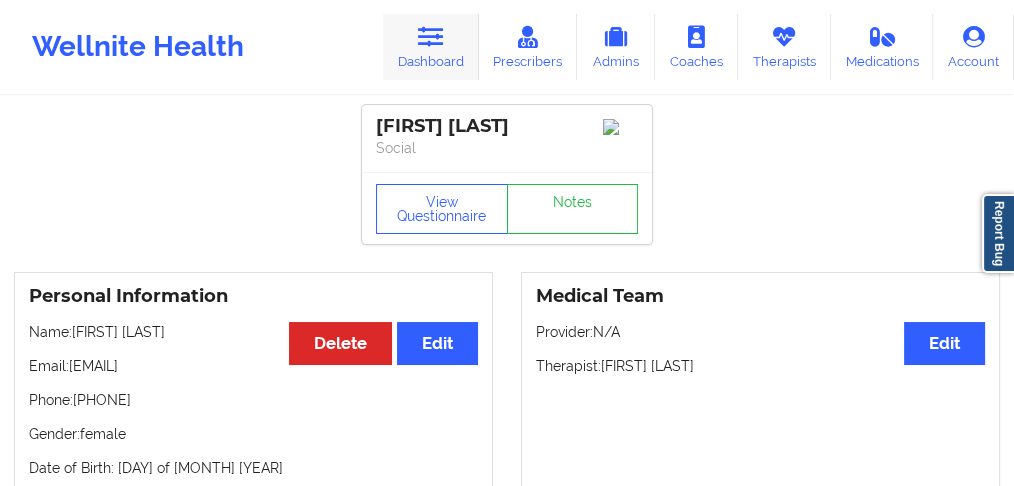 click on "Dashboard" at bounding box center (431, 47) 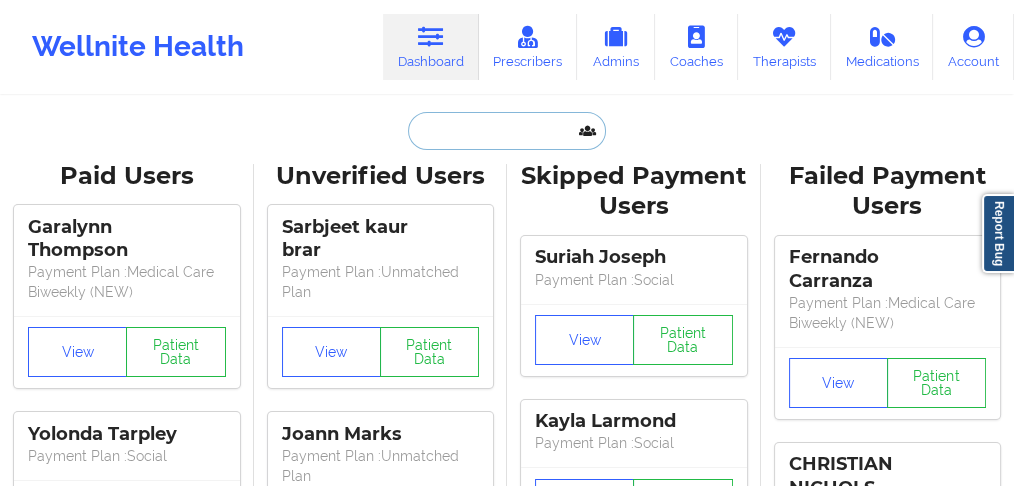 click at bounding box center [507, 131] 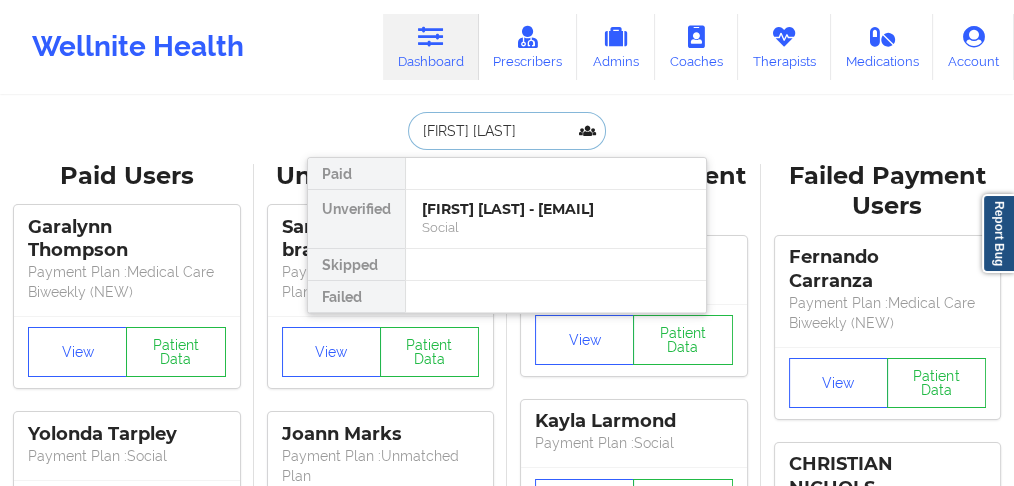 scroll, scrollTop: 0, scrollLeft: 0, axis: both 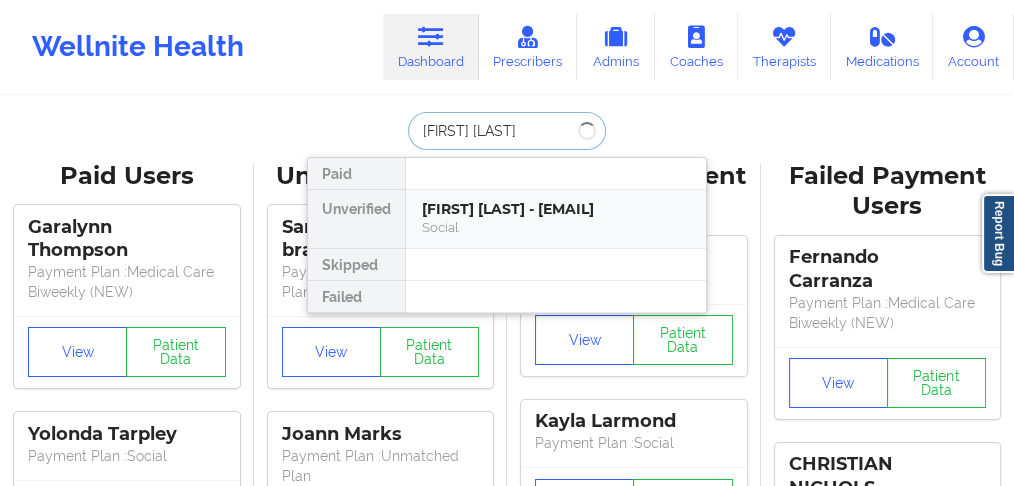 click on "[FIRST] [LAST] - [EMAIL]" at bounding box center [556, 209] 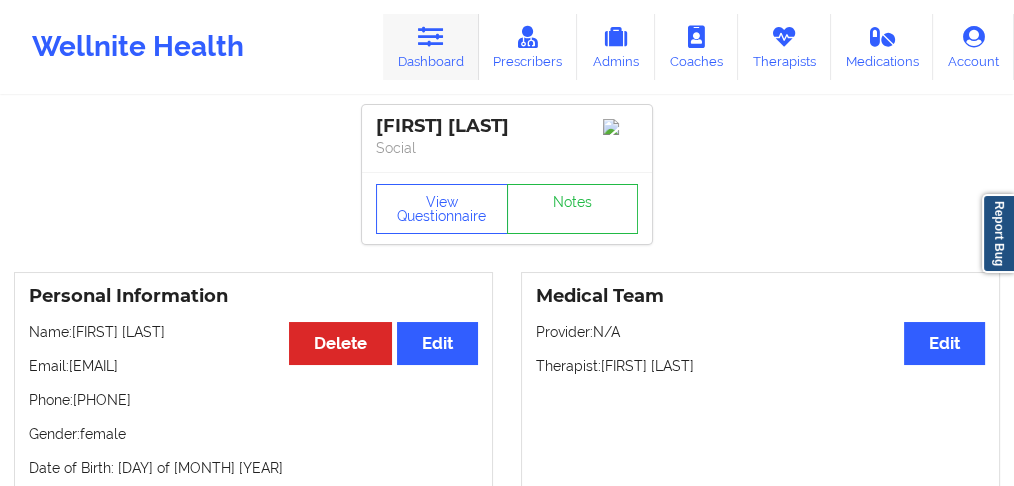 click on "Dashboard" at bounding box center (431, 47) 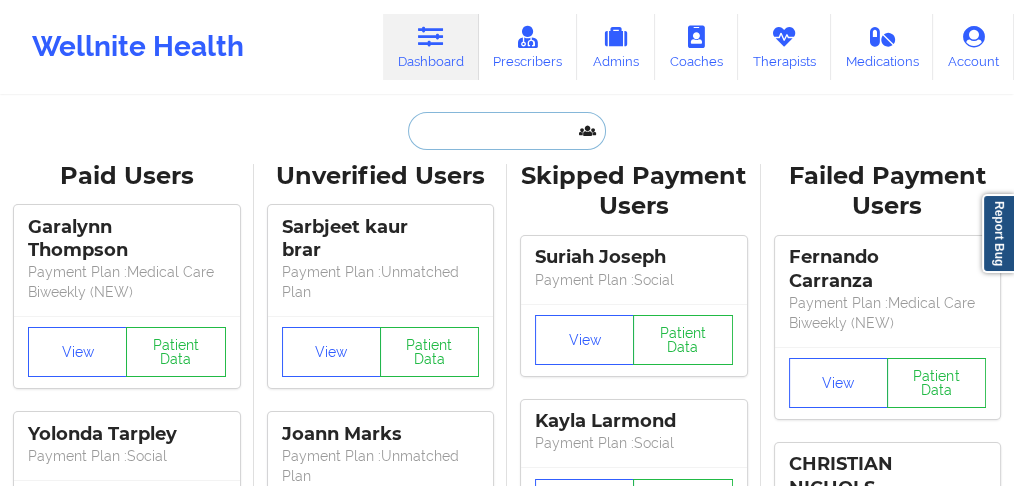 click at bounding box center (507, 131) 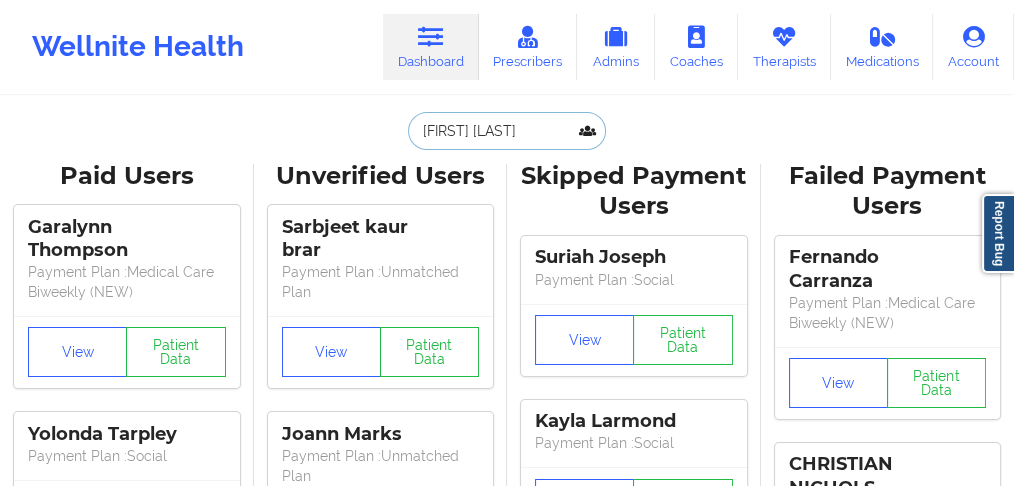 scroll, scrollTop: 0, scrollLeft: 0, axis: both 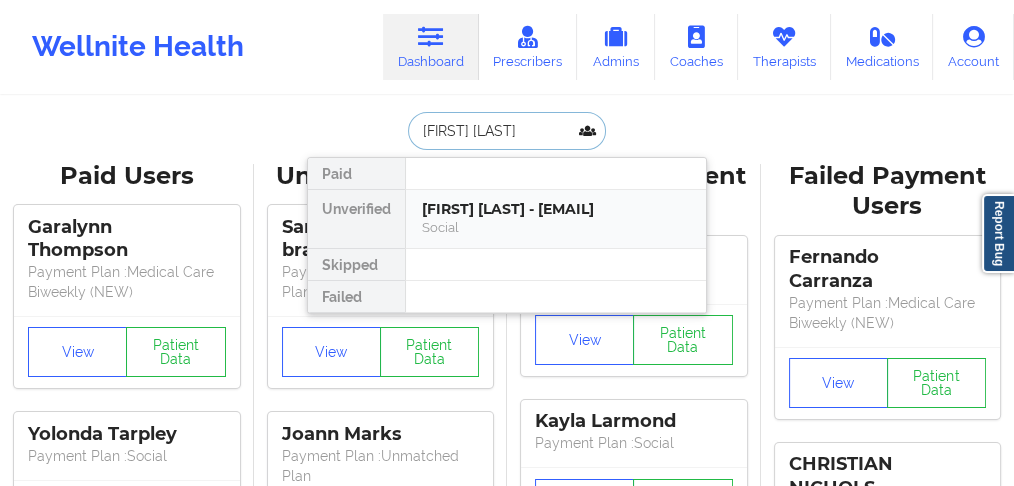 click on "[FIRST] [LAST] - [EMAIL]" at bounding box center [556, 209] 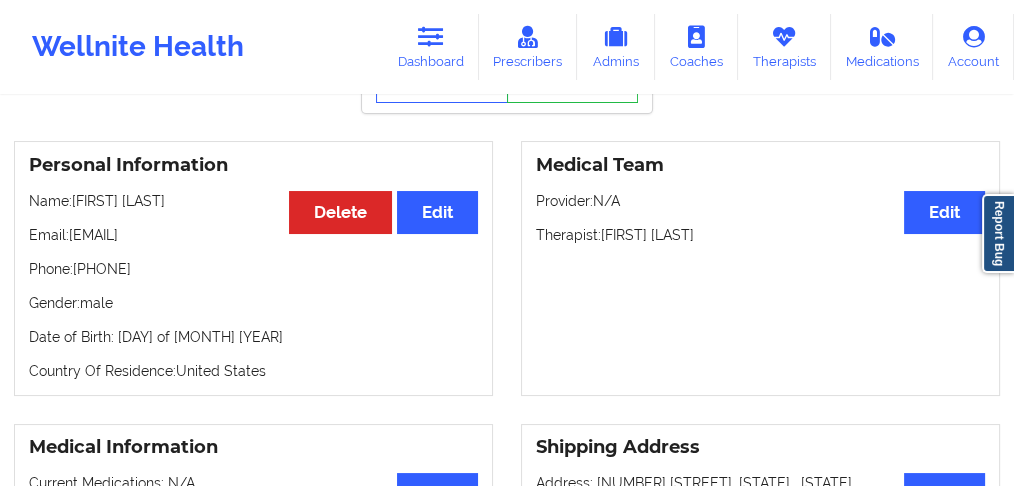 scroll, scrollTop: 200, scrollLeft: 0, axis: vertical 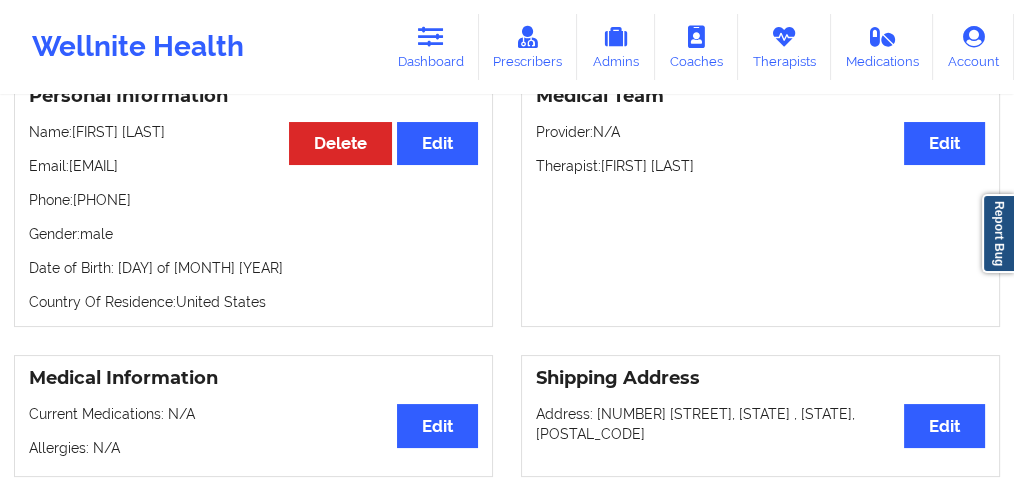 drag, startPoint x: 199, startPoint y: 199, endPoint x: 82, endPoint y: 206, distance: 117.20921 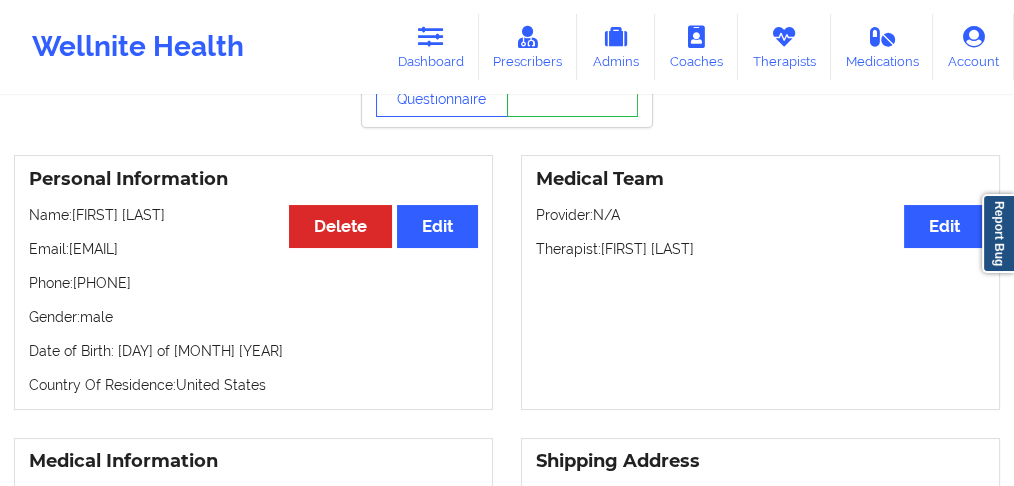 scroll, scrollTop: 0, scrollLeft: 0, axis: both 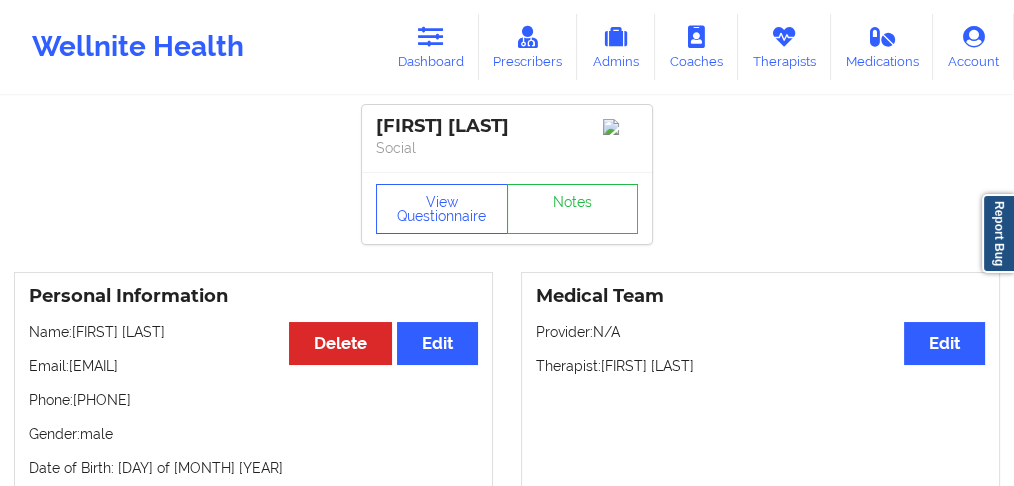 click on "Phone:  [PHONE]" at bounding box center [253, 400] 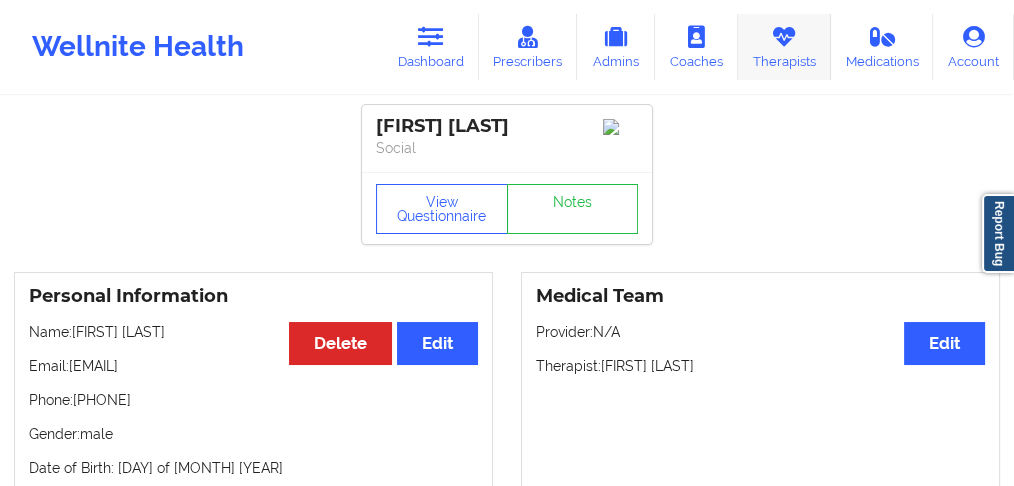 copy on "[PHONE]" 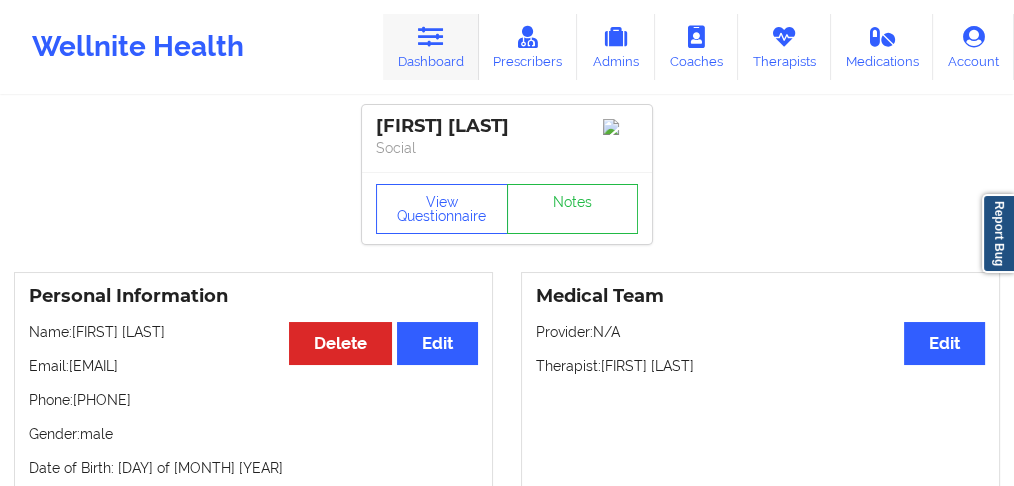 click on "Dashboard" at bounding box center (431, 47) 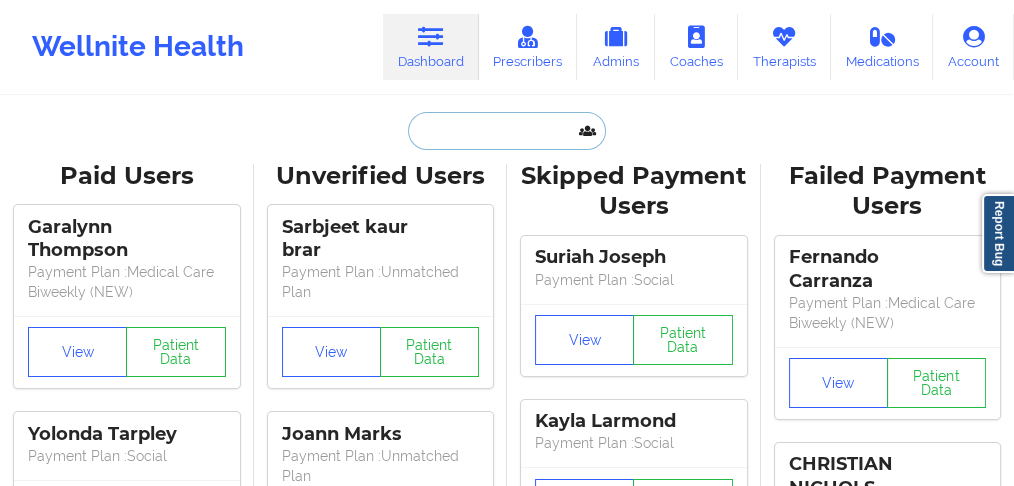 click at bounding box center (507, 131) 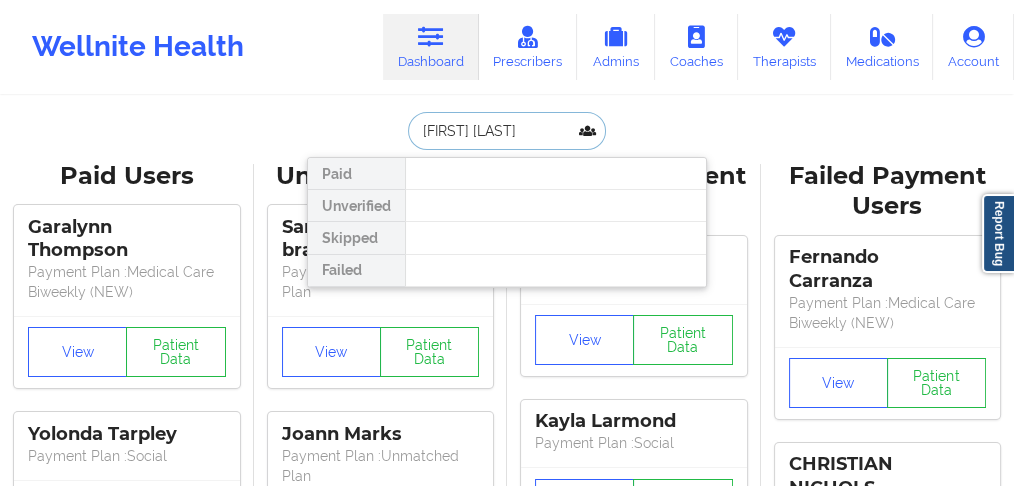 click on "[FIRST] [LAST]" at bounding box center (507, 131) 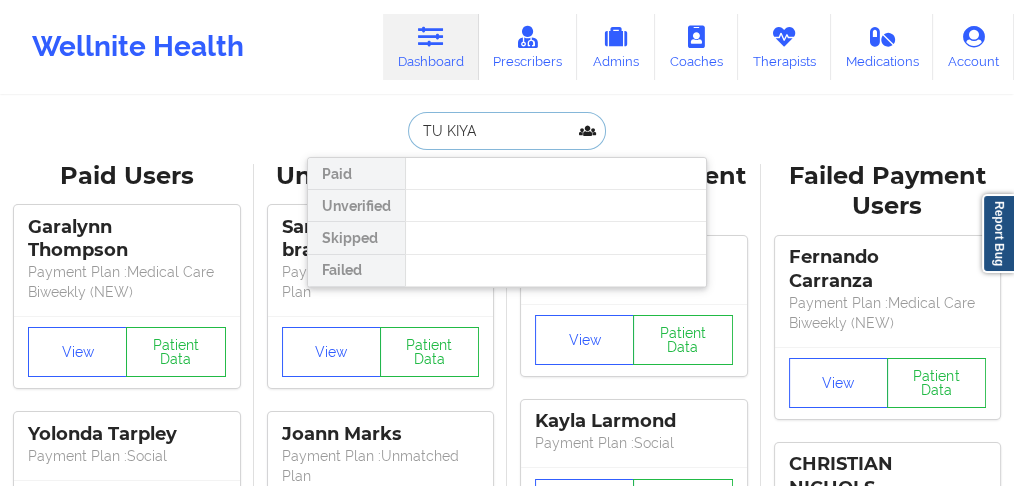 drag, startPoint x: 510, startPoint y: 143, endPoint x: 538, endPoint y: 133, distance: 29.732138 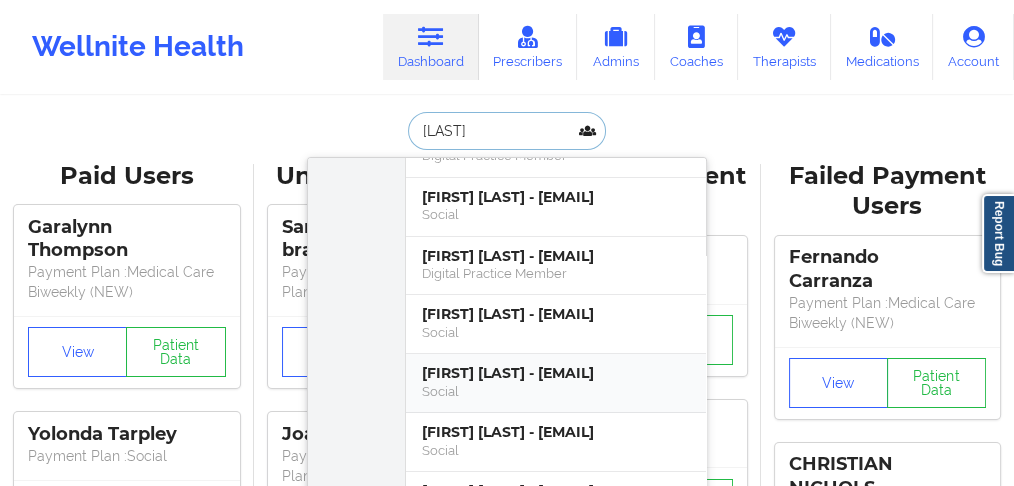 scroll, scrollTop: 200, scrollLeft: 0, axis: vertical 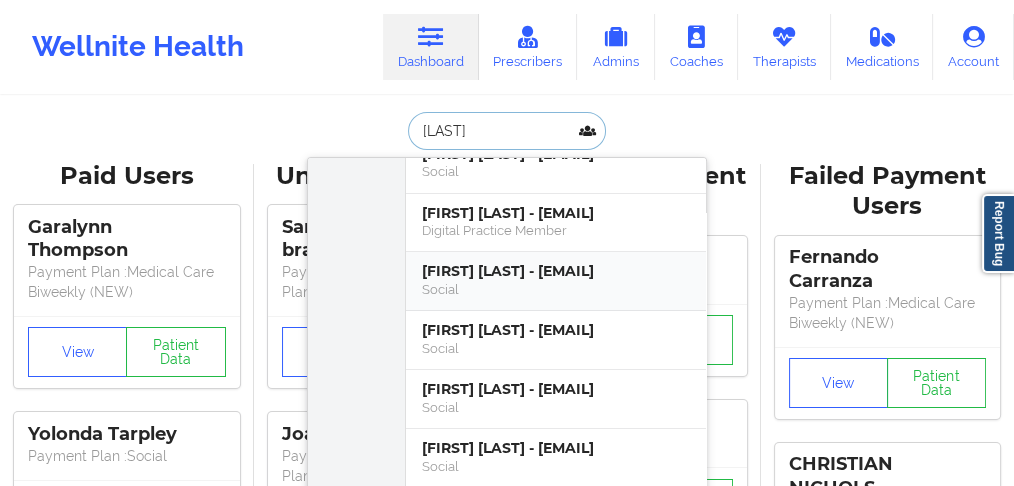 click on "[FIRST] [LAST] - [EMAIL]" at bounding box center (556, 271) 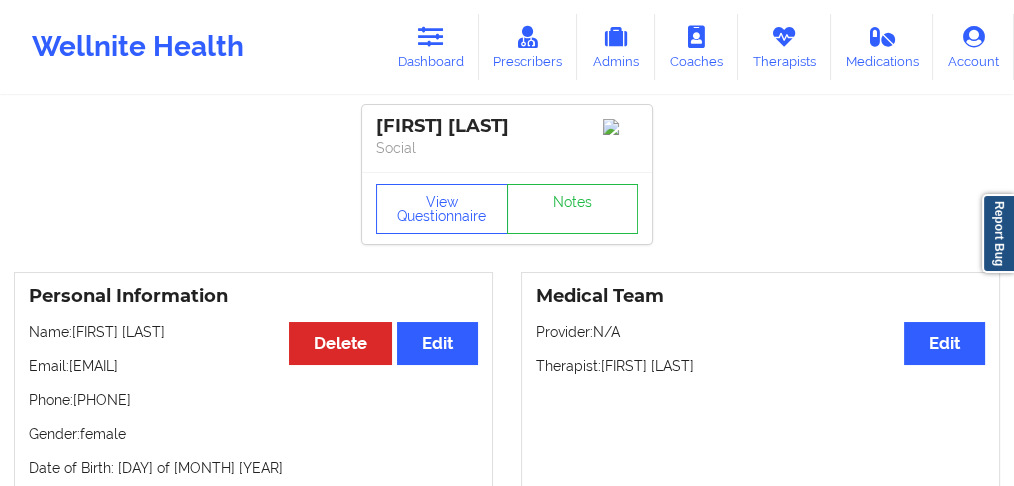 drag, startPoint x: 233, startPoint y: 343, endPoint x: 75, endPoint y: 338, distance: 158.0791 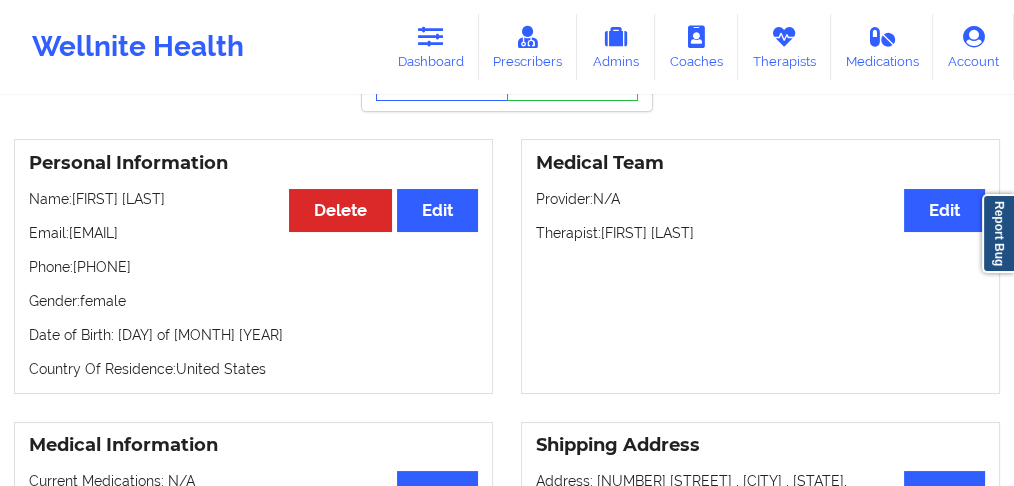 scroll, scrollTop: 0, scrollLeft: 0, axis: both 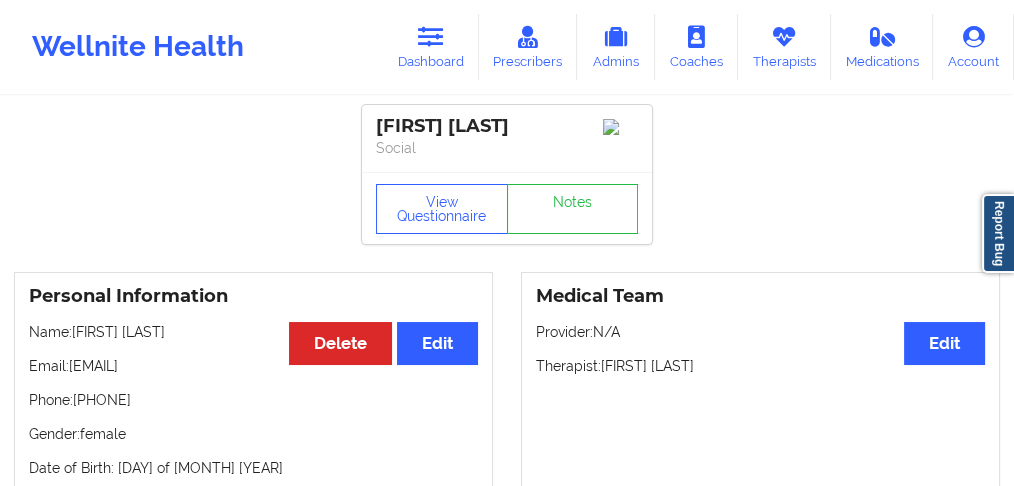 click on "Phone:  [PHONE]" at bounding box center (253, 400) 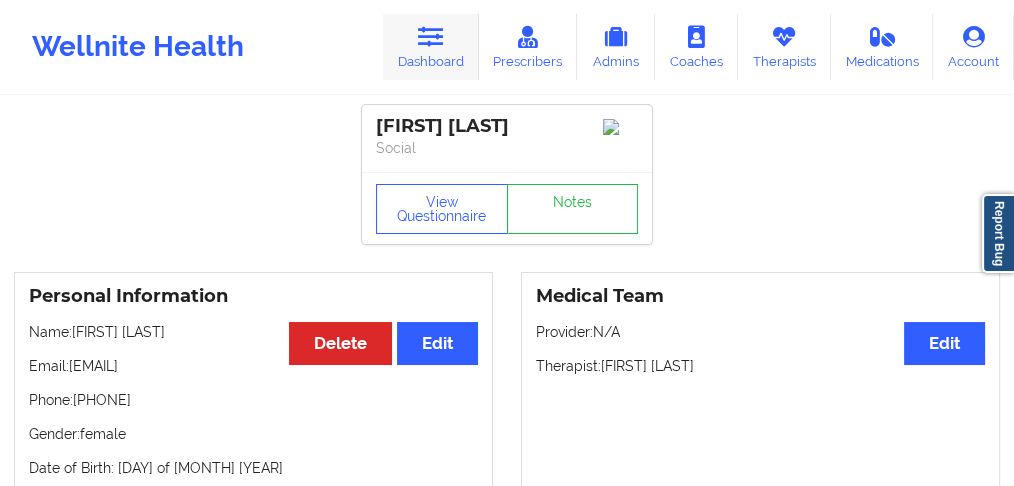 click on "Dashboard" at bounding box center [431, 47] 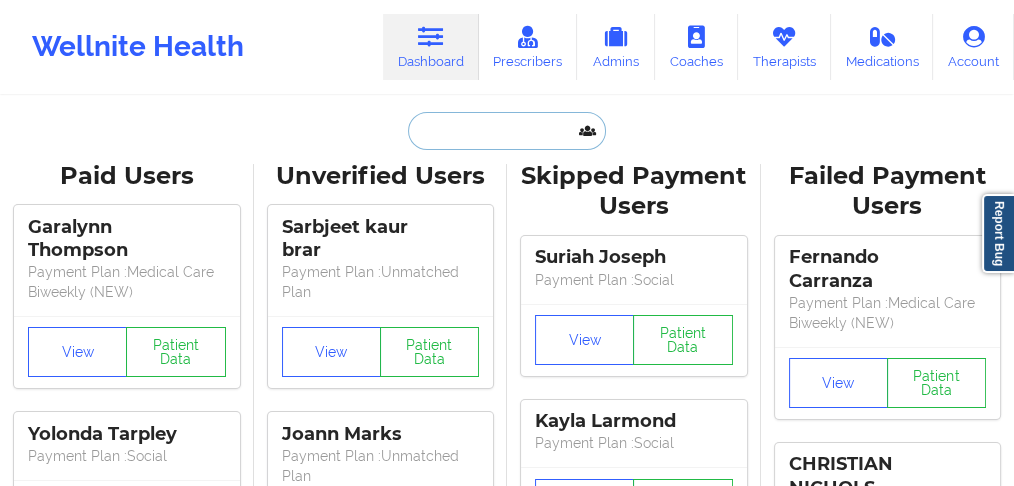 click at bounding box center [507, 131] 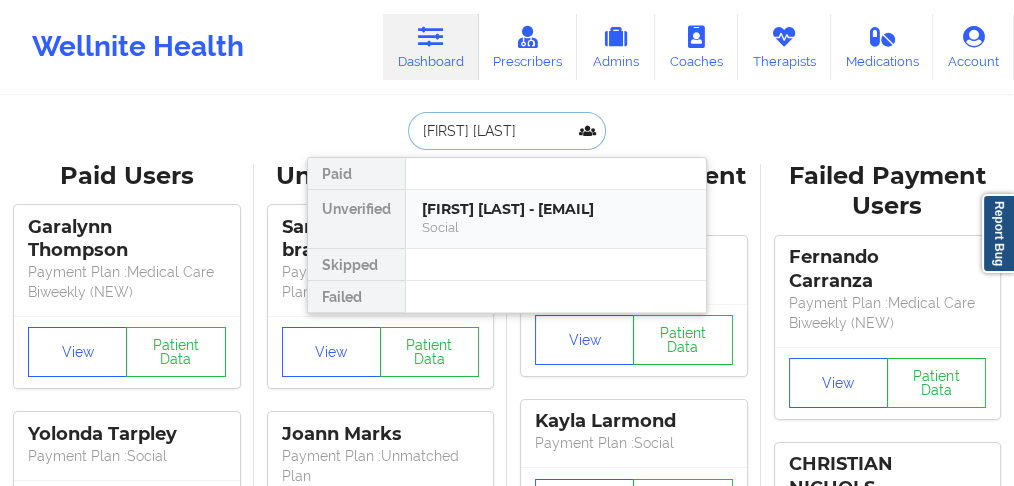 click on "[FIRST] [LAST] - [EMAIL]" at bounding box center (556, 209) 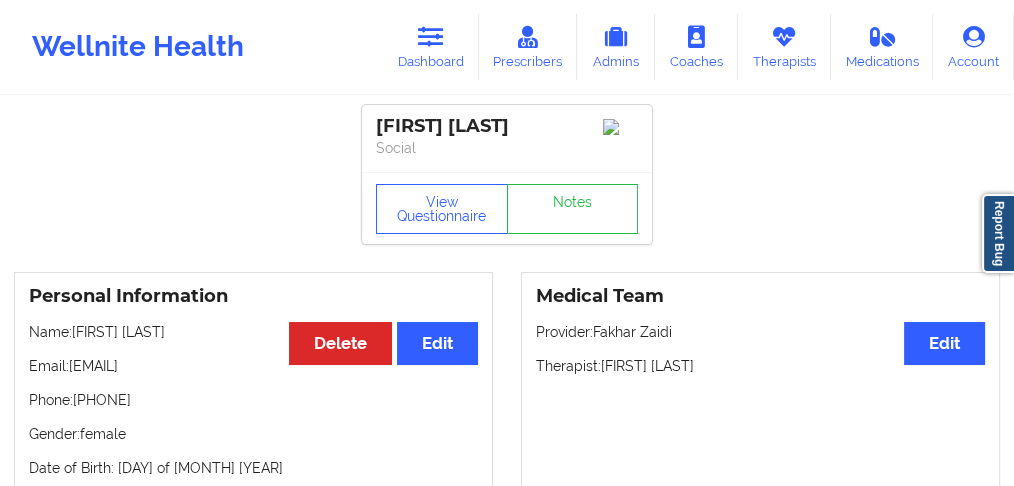drag, startPoint x: 260, startPoint y: 377, endPoint x: 70, endPoint y: 377, distance: 190 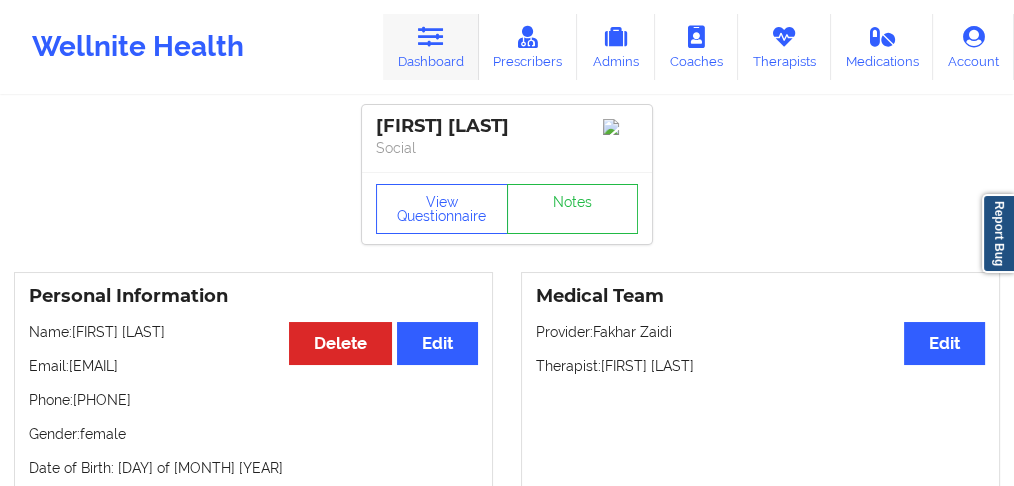 click on "Dashboard" at bounding box center [431, 47] 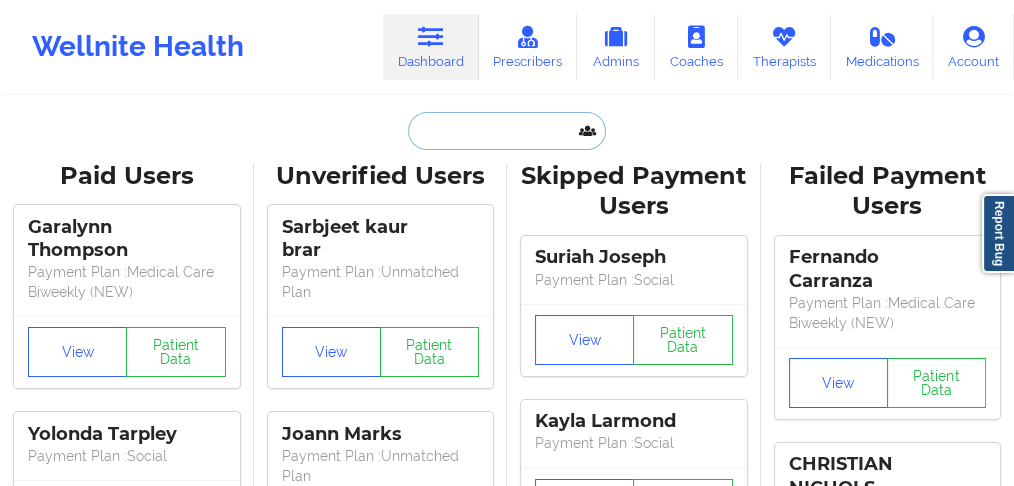 click at bounding box center [507, 131] 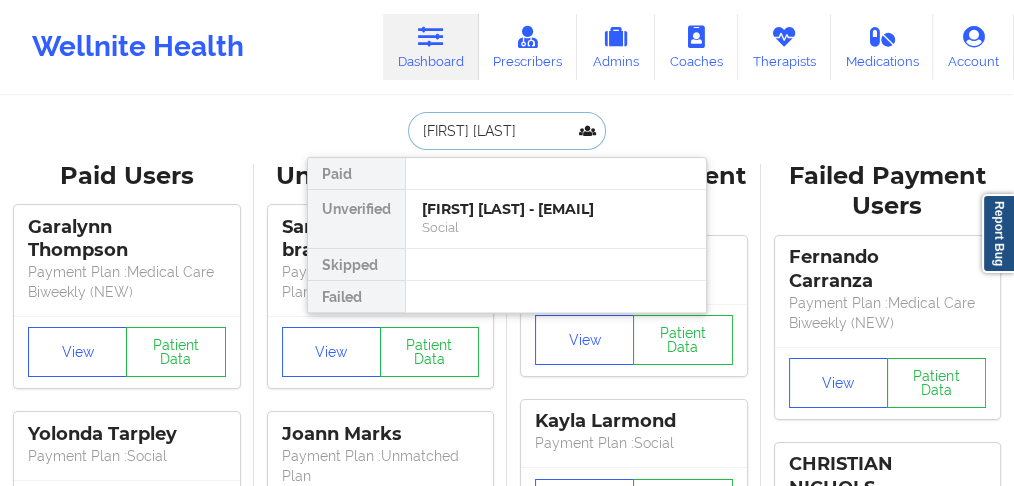 scroll, scrollTop: 0, scrollLeft: 7, axis: horizontal 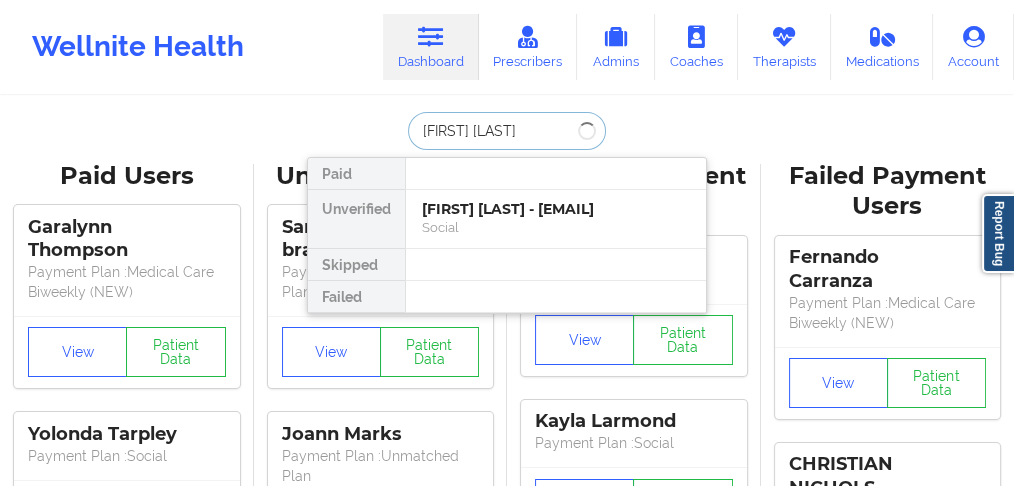 type on "[FIRST] [LAST]" 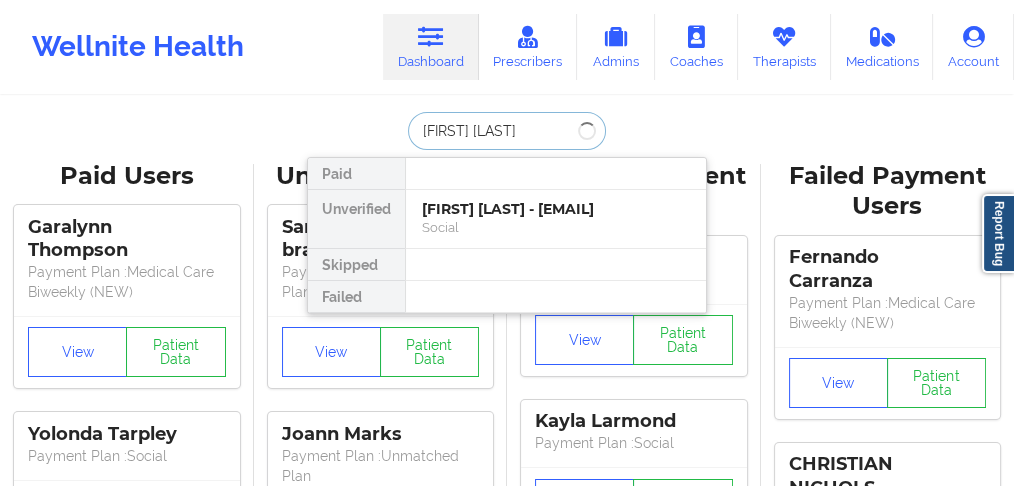 scroll, scrollTop: 0, scrollLeft: 4, axis: horizontal 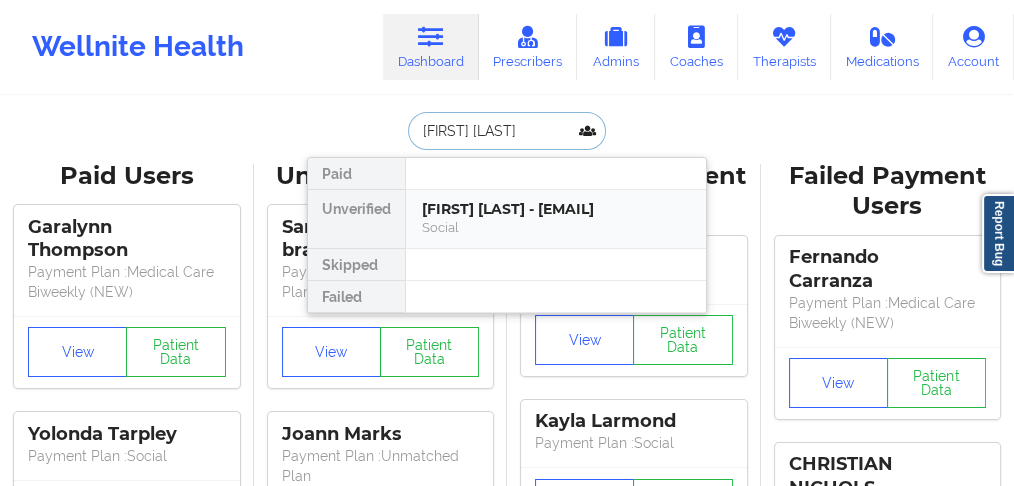 click on "[FIRST] [LAST]  - [EMAIL]" at bounding box center [556, 209] 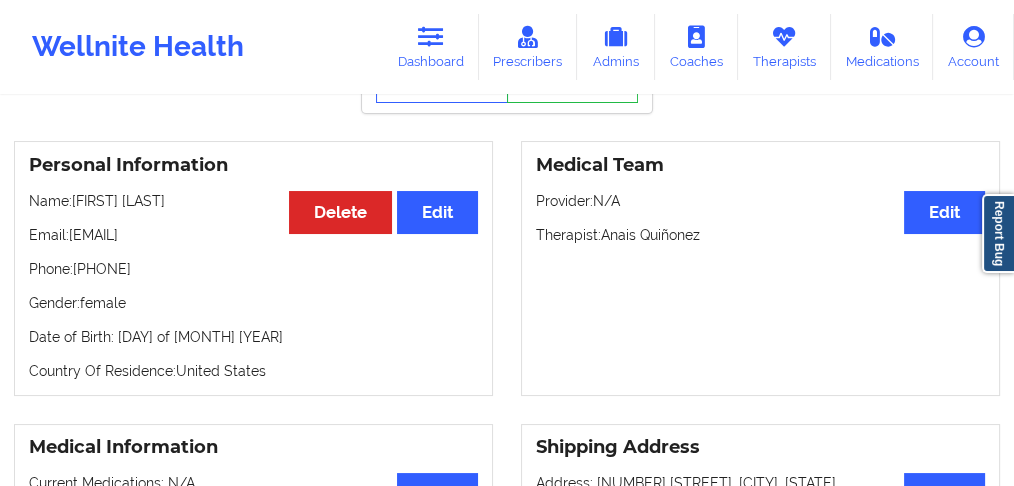 scroll, scrollTop: 133, scrollLeft: 0, axis: vertical 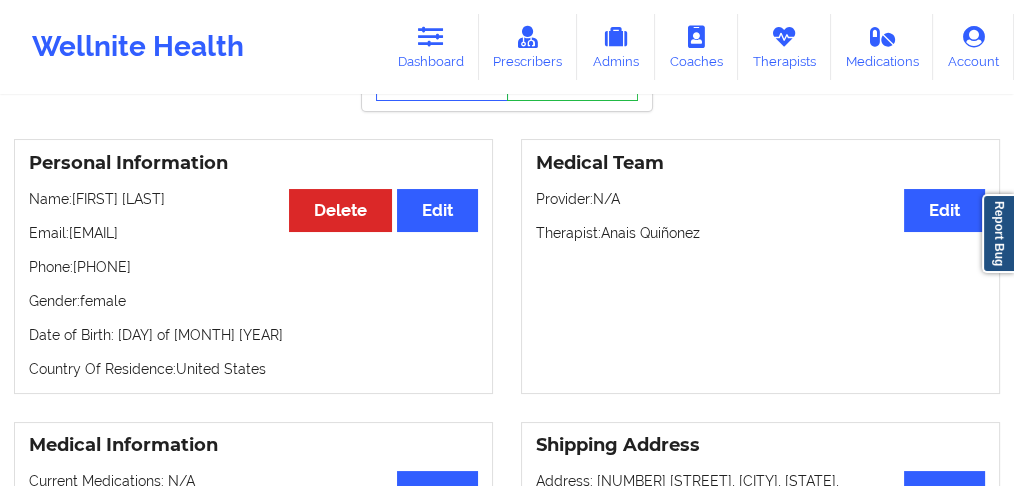 drag, startPoint x: 197, startPoint y: 283, endPoint x: 80, endPoint y: 290, distance: 117.20921 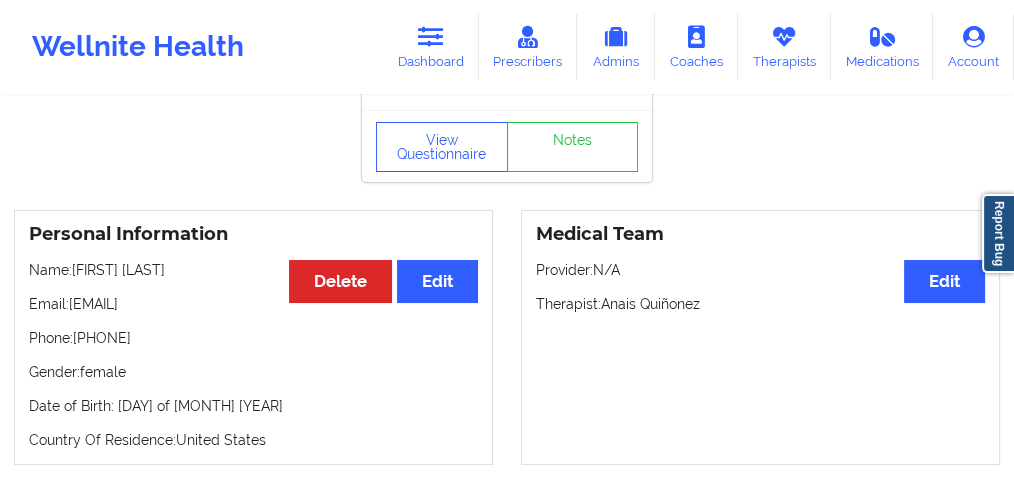 scroll, scrollTop: 0, scrollLeft: 0, axis: both 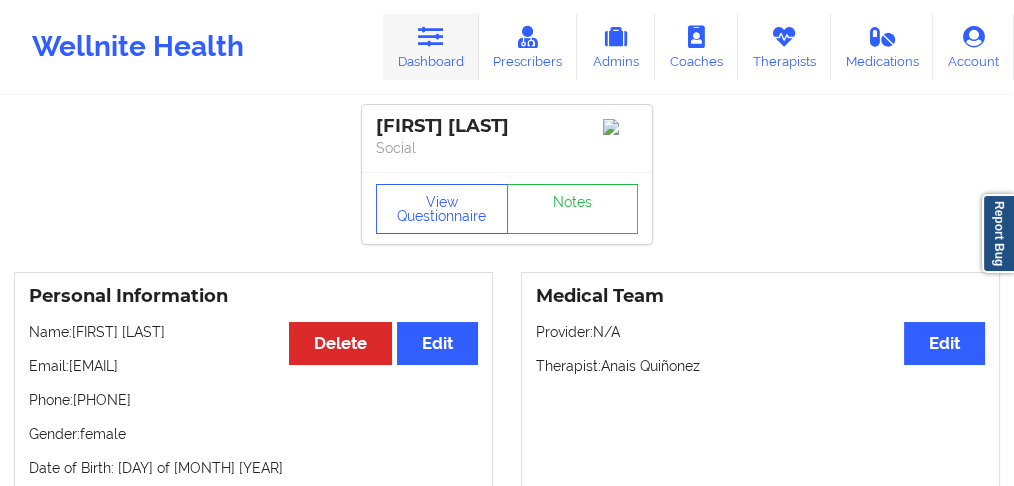 click on "Dashboard" at bounding box center (431, 47) 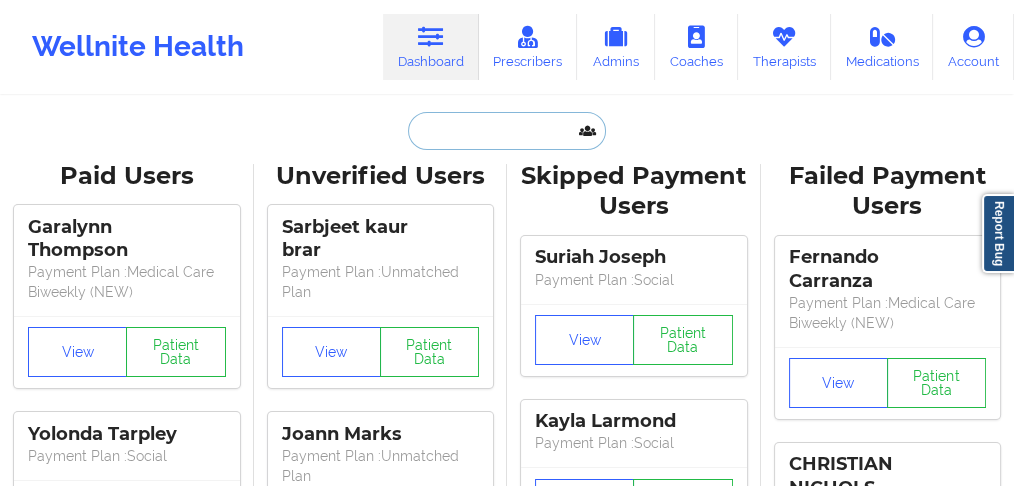 click at bounding box center (507, 131) 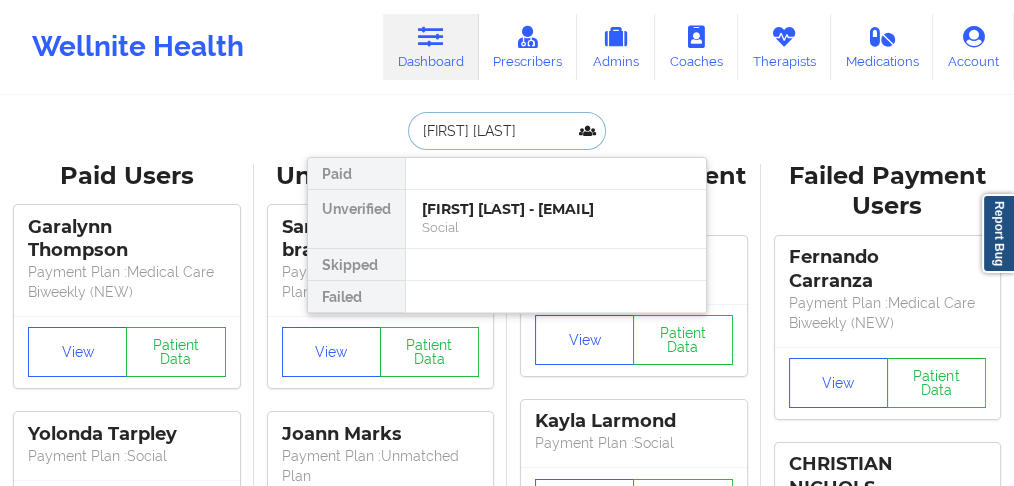 click on "[FIRST] [LAST] - [EMAIL]" at bounding box center [556, 209] 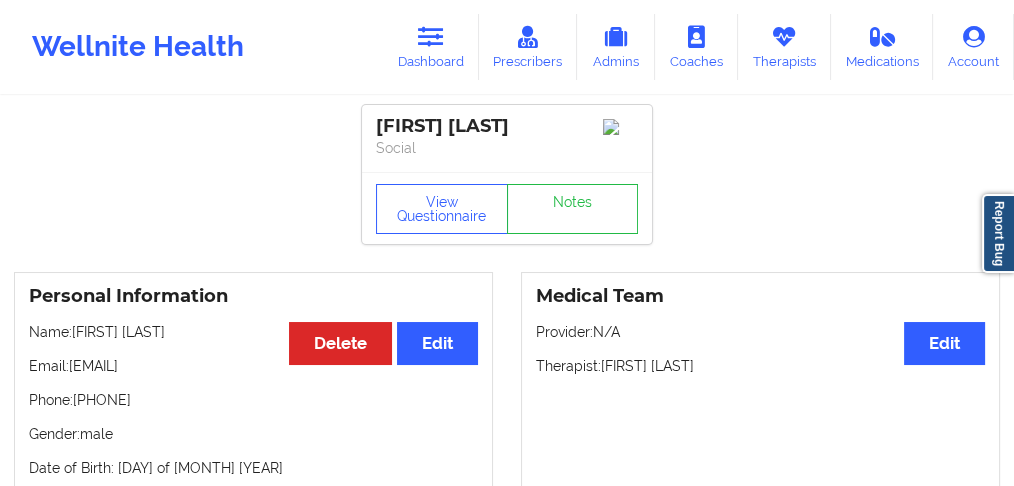 click on "View Questionnaire Notes" at bounding box center (507, 208) 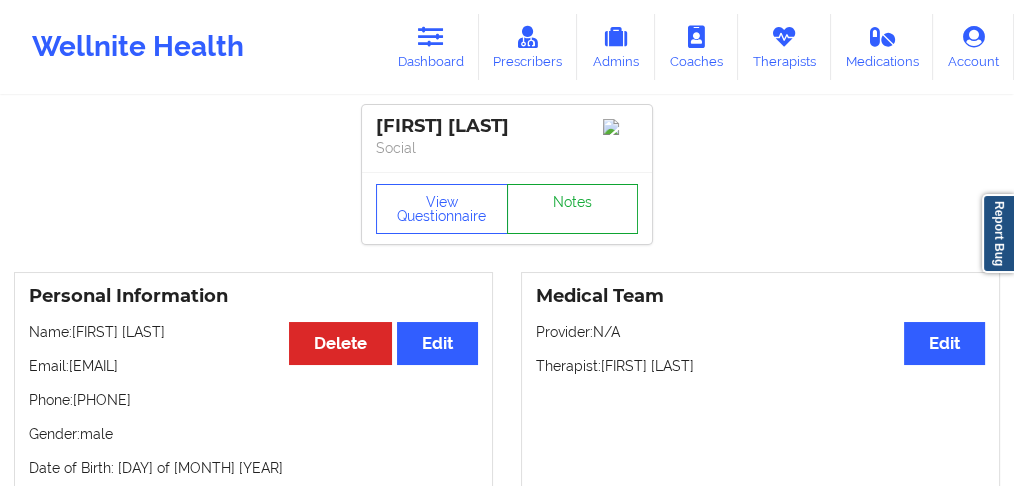 click on "Notes" at bounding box center [573, 209] 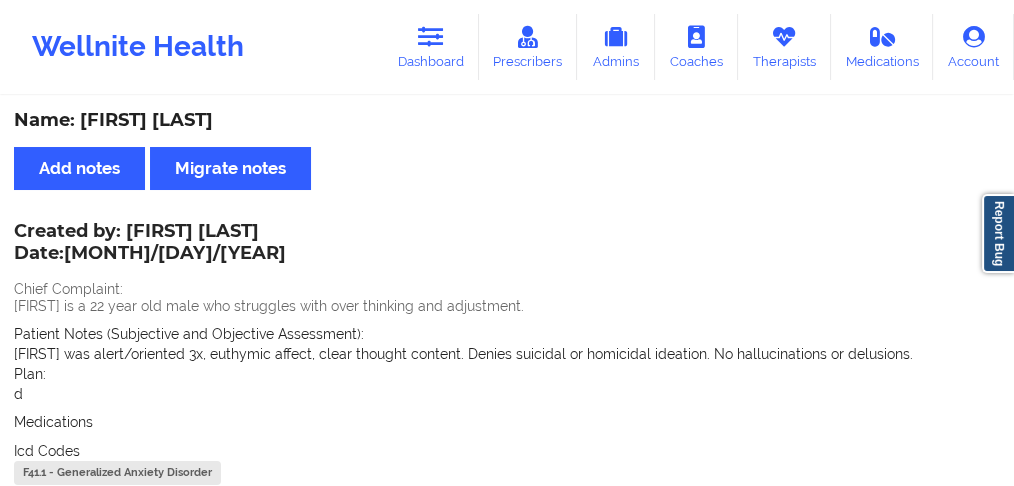 click on "Created by: [FIRST] [LAST] Date:  [MONTH]/[DAY]/[YEAR] Chief Complaint:  [FIRST] is a 22 year old male who struggles with over thinking and adjustment. Patient Notes (Subjective and Objective Assessment):   Luca was alert/oriented 3x, euthymic affect, clear thought content. Denies suicidal or homicidal ideation. No hallucinations or delusions.  Plan:  d Medications Icd Codes F41.1 - Generalized Anxiety Disorder [PHARMACY_NAME] [NUMBER] [STREET] [CITY], [STATE] [POSTAL_CODE] NPI: 1215963418 NCPDP: 3145403" at bounding box center (507, 381) 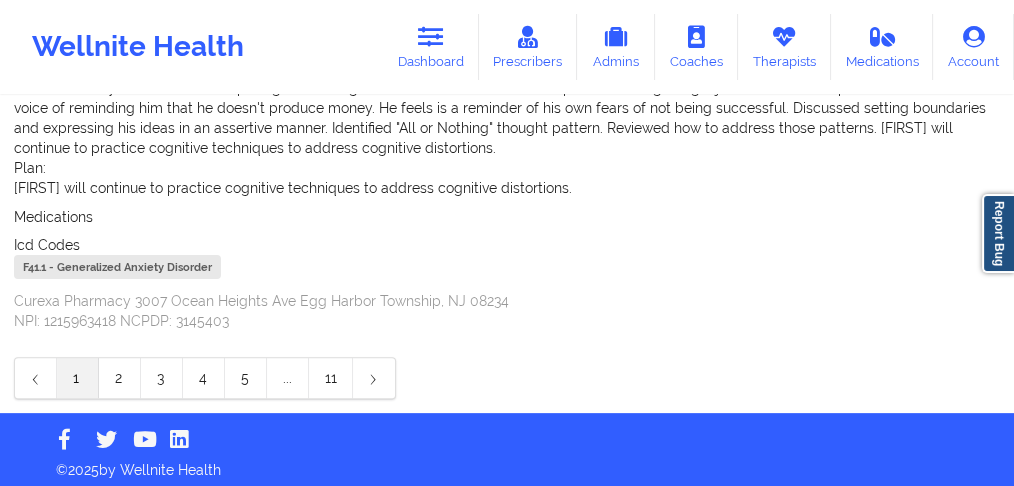 scroll, scrollTop: 633, scrollLeft: 0, axis: vertical 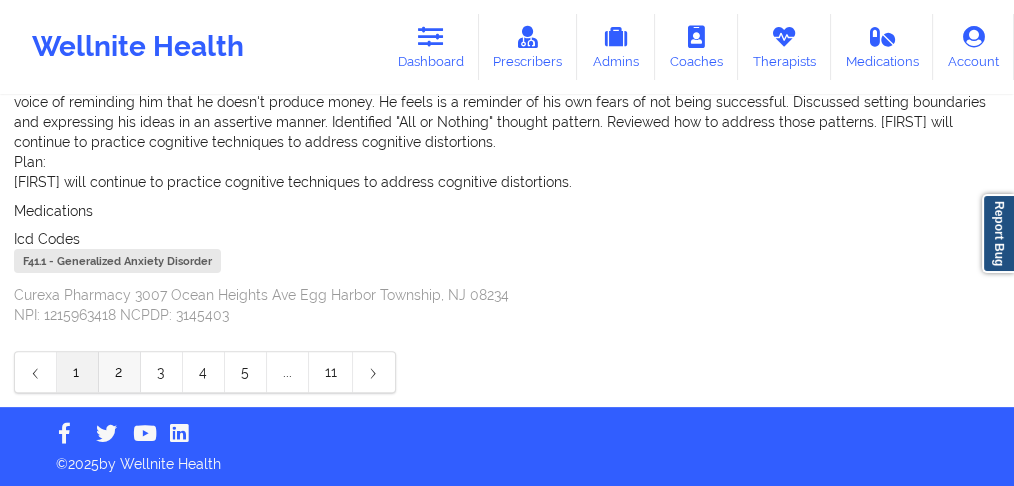 click on "2" at bounding box center [120, 372] 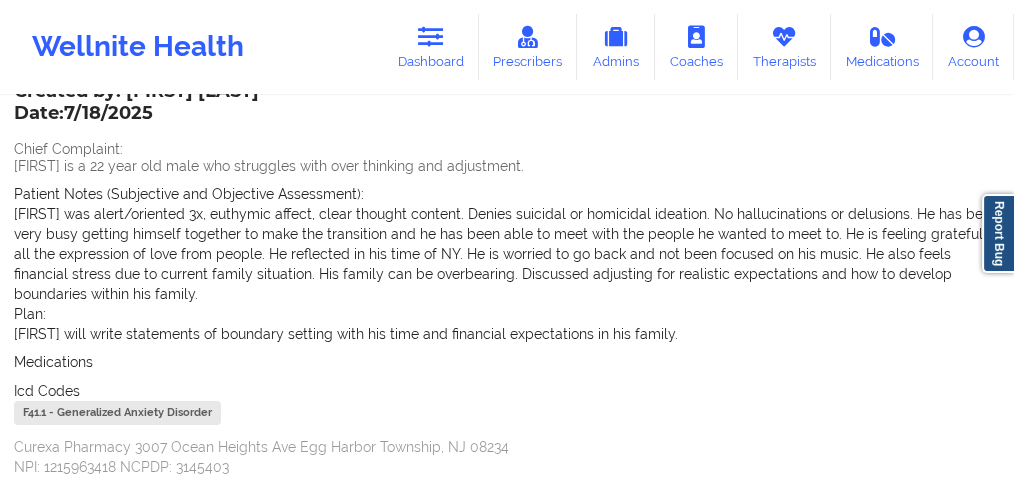 scroll, scrollTop: 253, scrollLeft: 0, axis: vertical 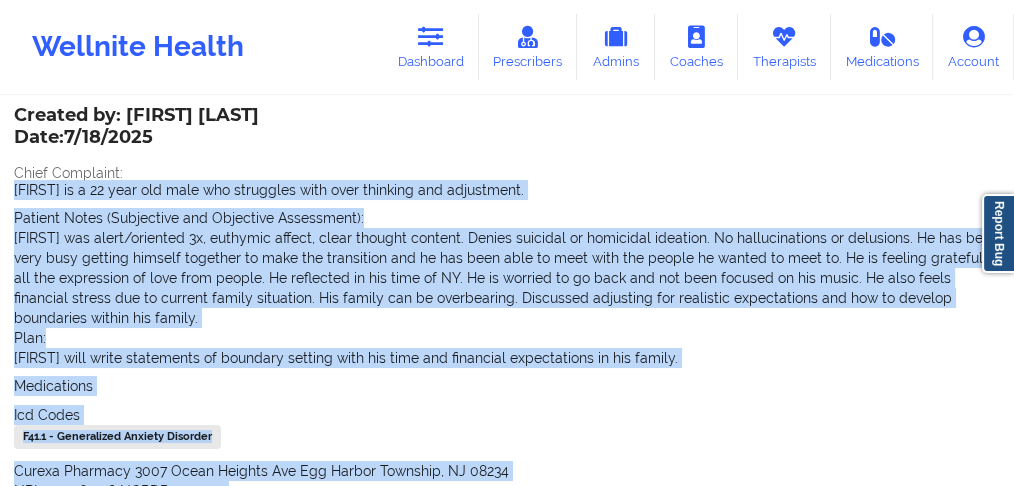 drag, startPoint x: 256, startPoint y: 363, endPoint x: 13, endPoint y: 186, distance: 300.62933 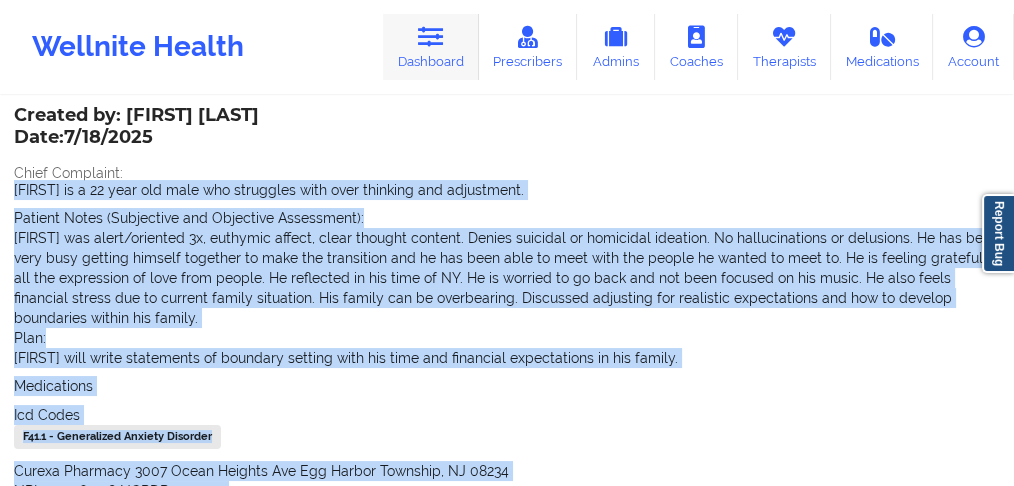 click on "Dashboard" at bounding box center (431, 47) 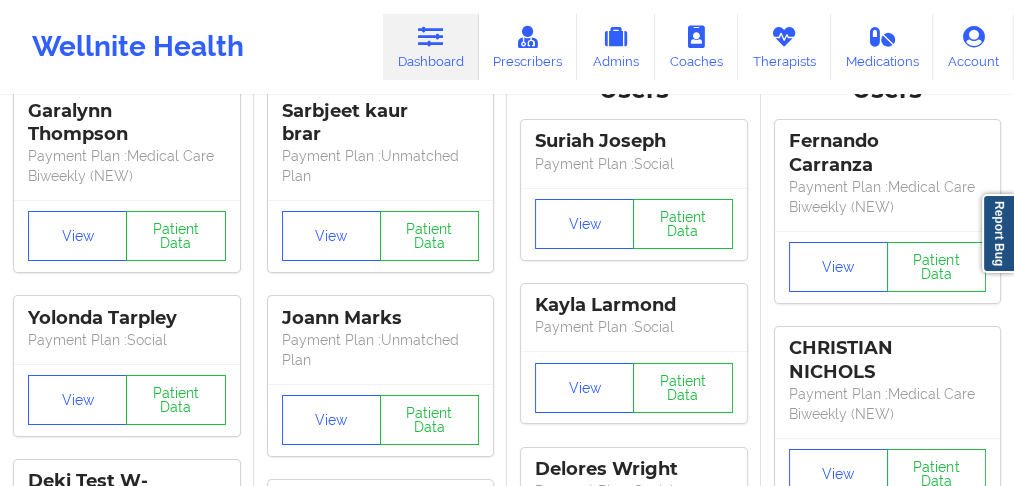 scroll, scrollTop: 0, scrollLeft: 0, axis: both 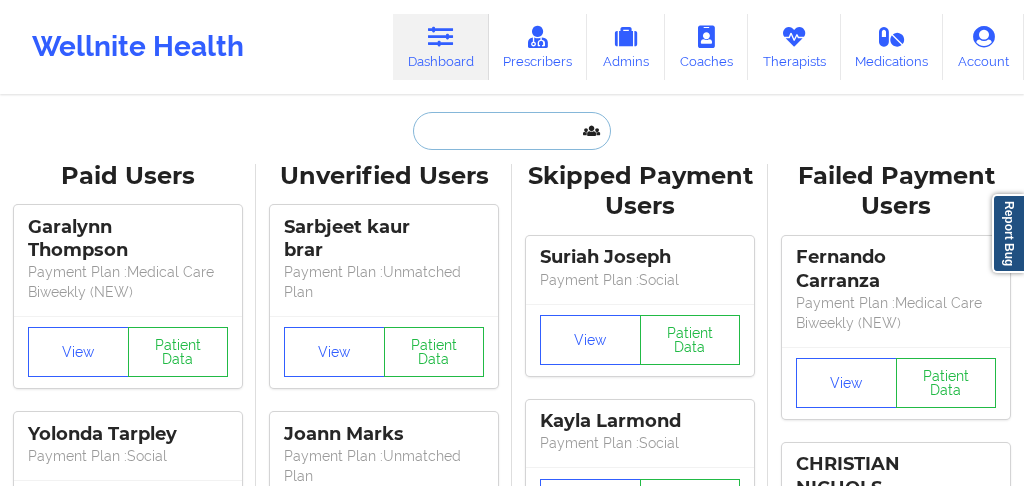 click at bounding box center [512, 131] 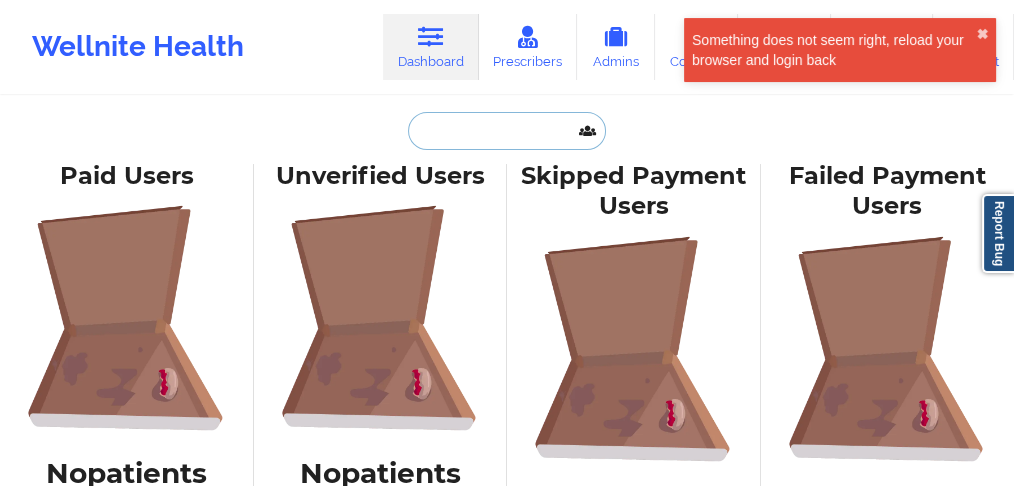 paste on "[FIRST] [LAST]" 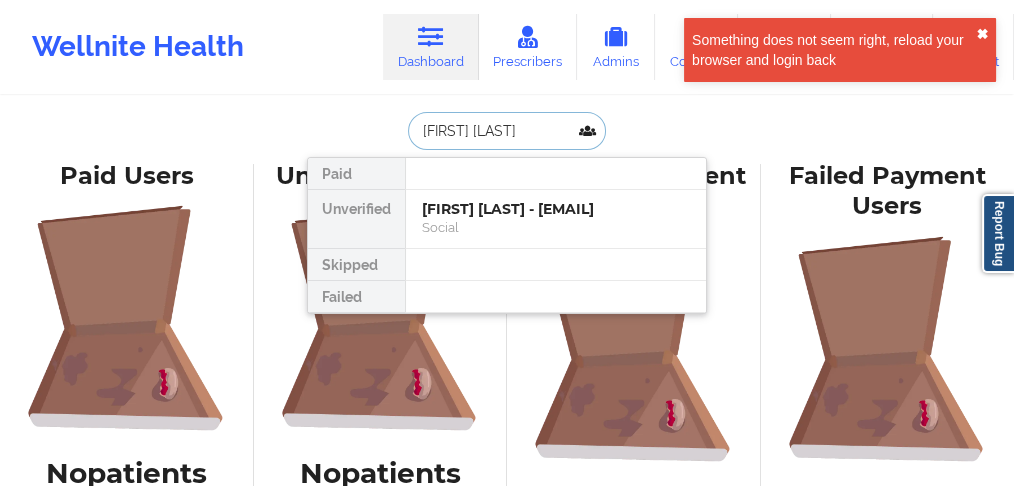 type on "[FIRST] [LAST]" 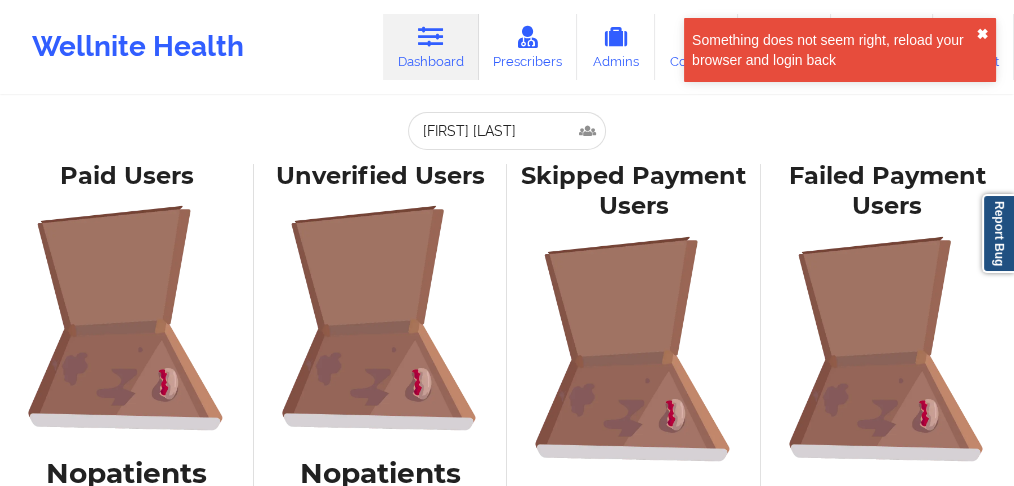 click on "✖︎" at bounding box center (982, 34) 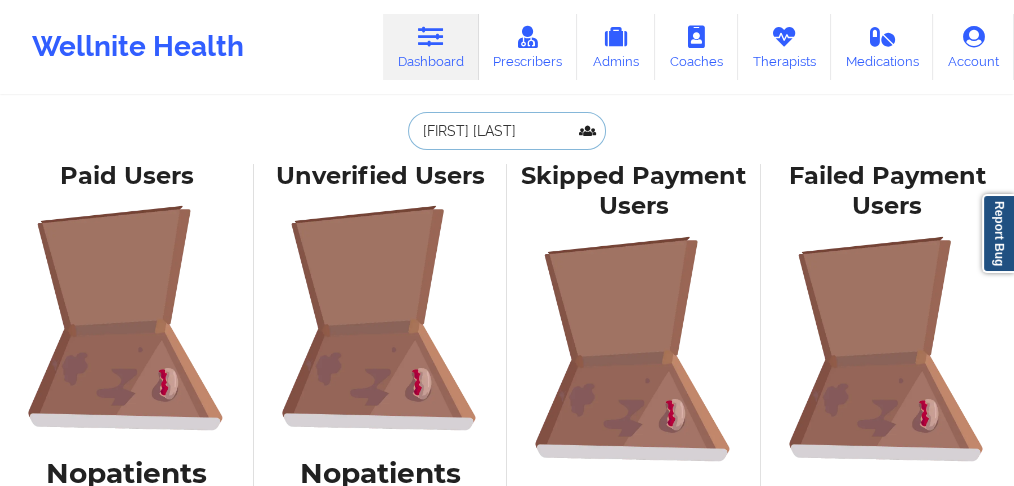 click on "[FIRST] [LAST]" at bounding box center (507, 131) 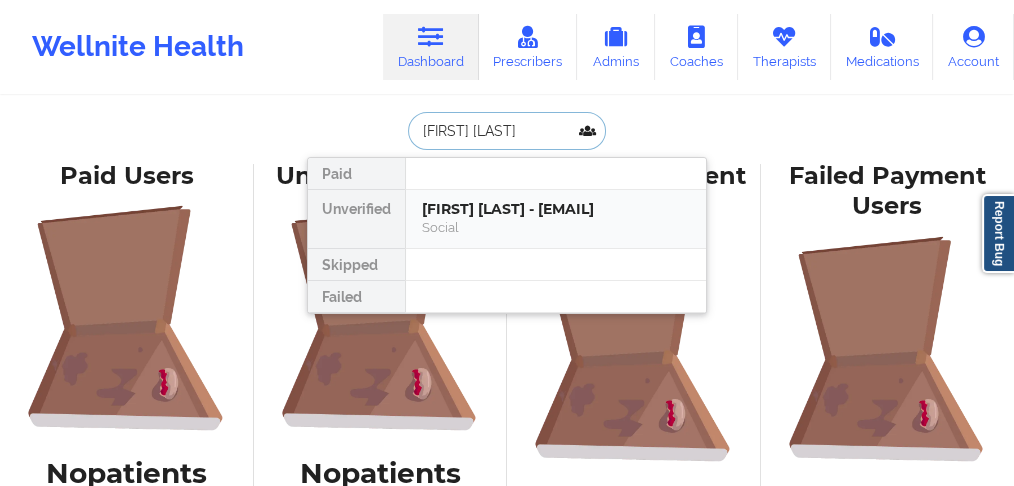 click on "[FIRST] [LAST] - [EMAIL]" at bounding box center (556, 209) 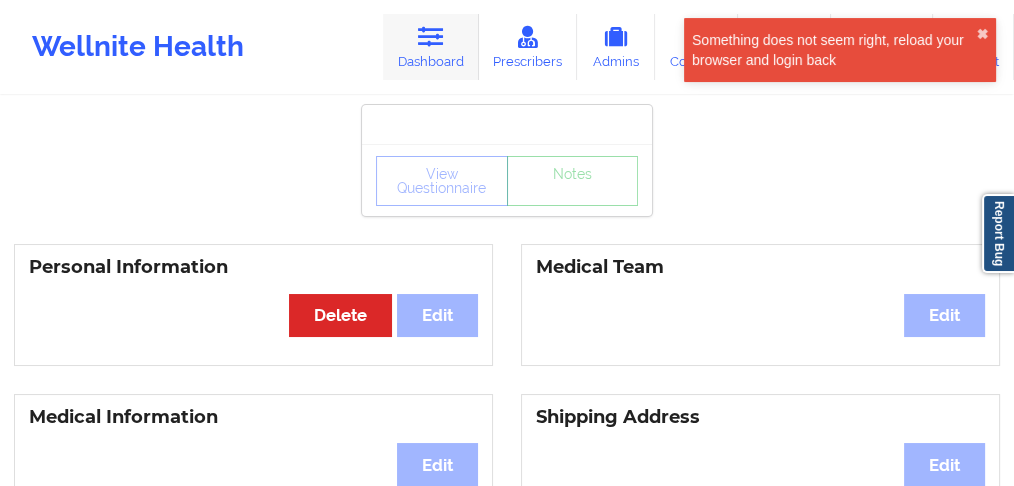 click on "Dashboard" at bounding box center [431, 47] 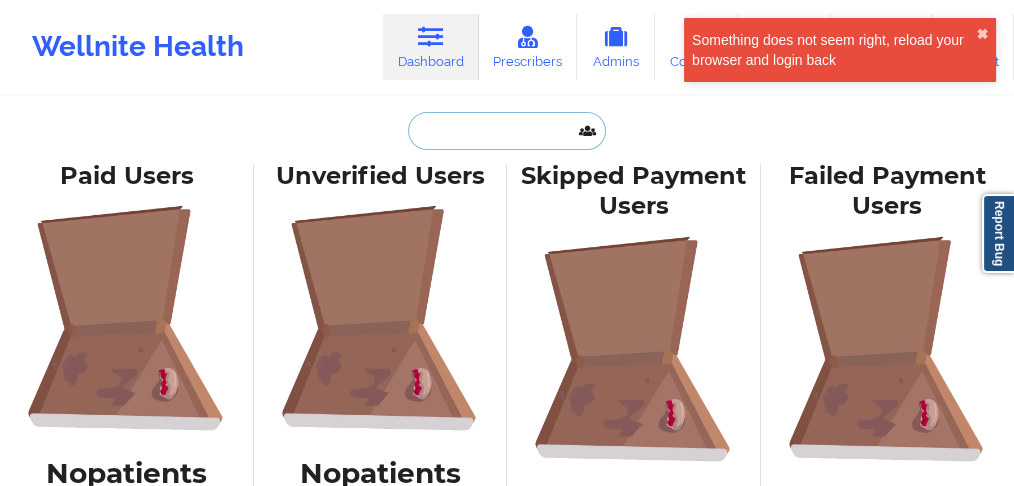 click at bounding box center (507, 131) 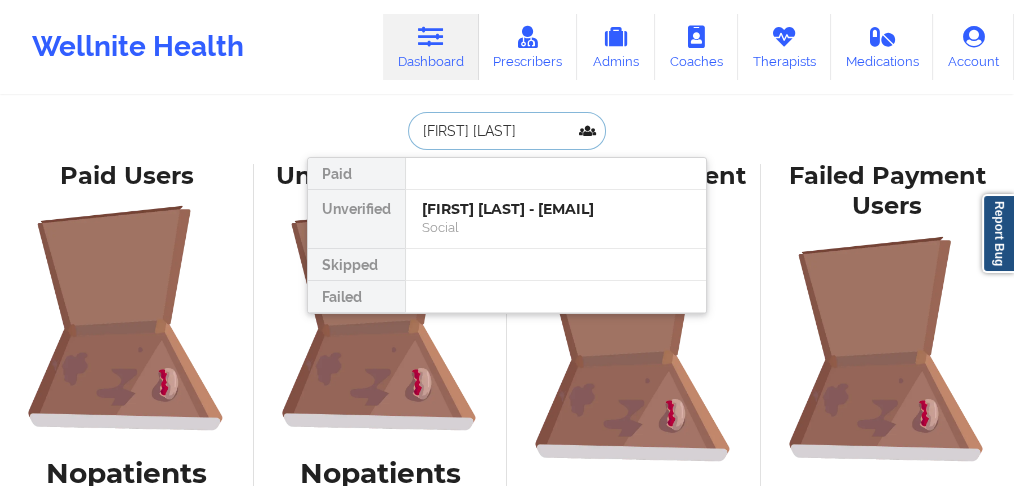 type on "[FIRST] [LAST]" 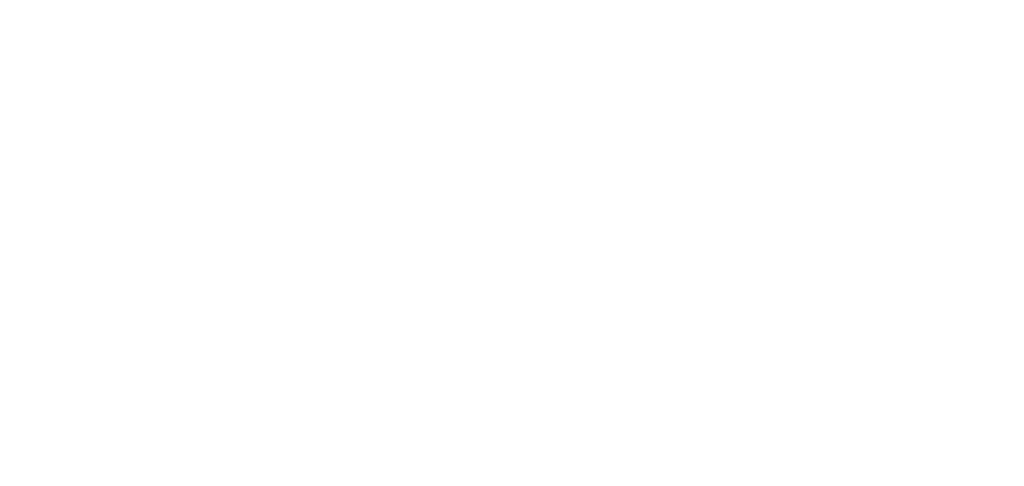 scroll, scrollTop: 0, scrollLeft: 0, axis: both 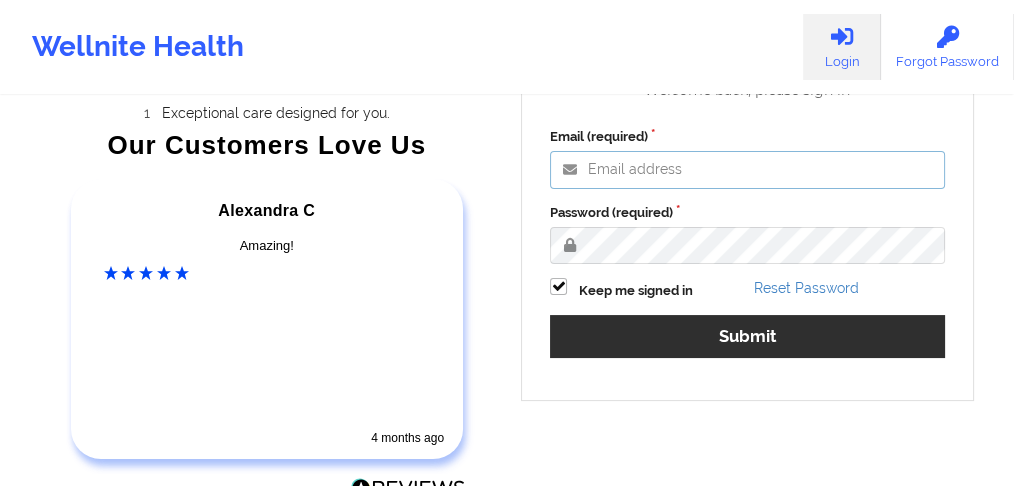 type on "[EMAIL]" 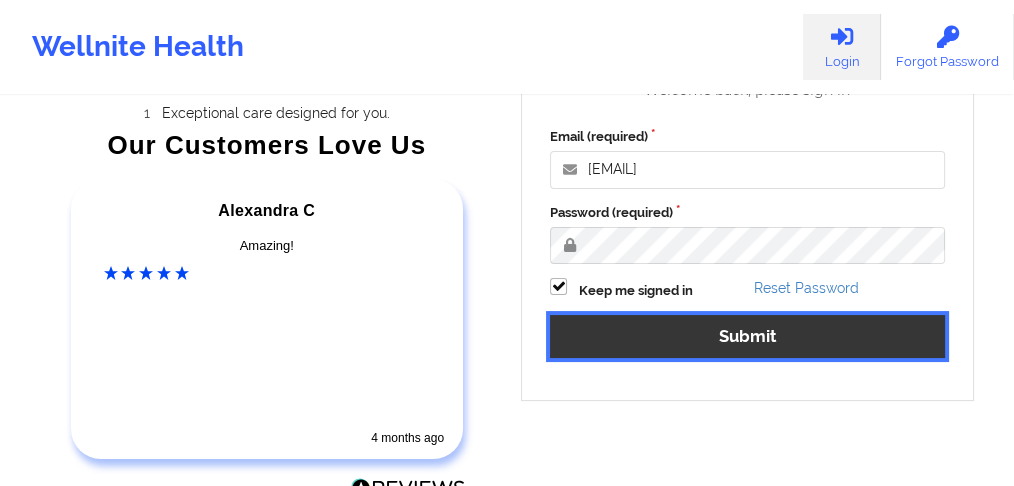 click on "Submit" at bounding box center [747, 336] 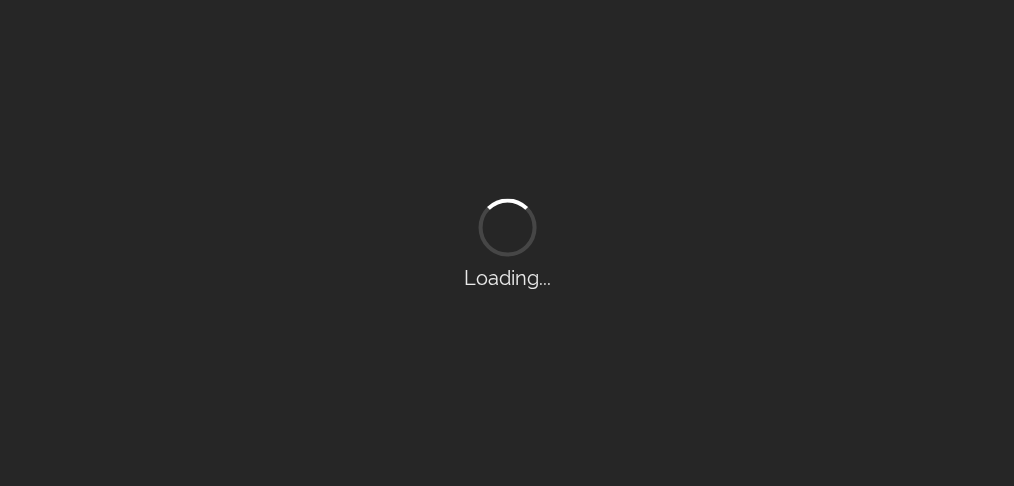 scroll, scrollTop: 0, scrollLeft: 0, axis: both 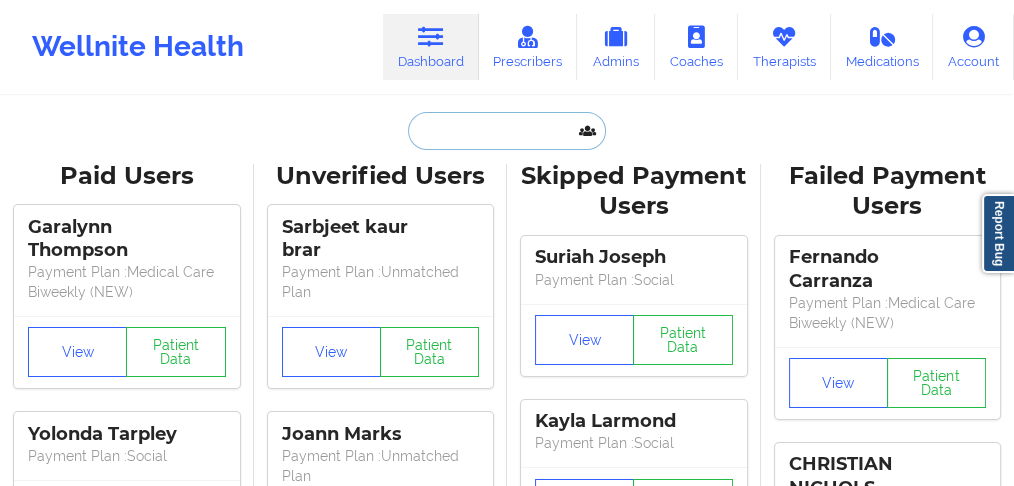 click at bounding box center (507, 131) 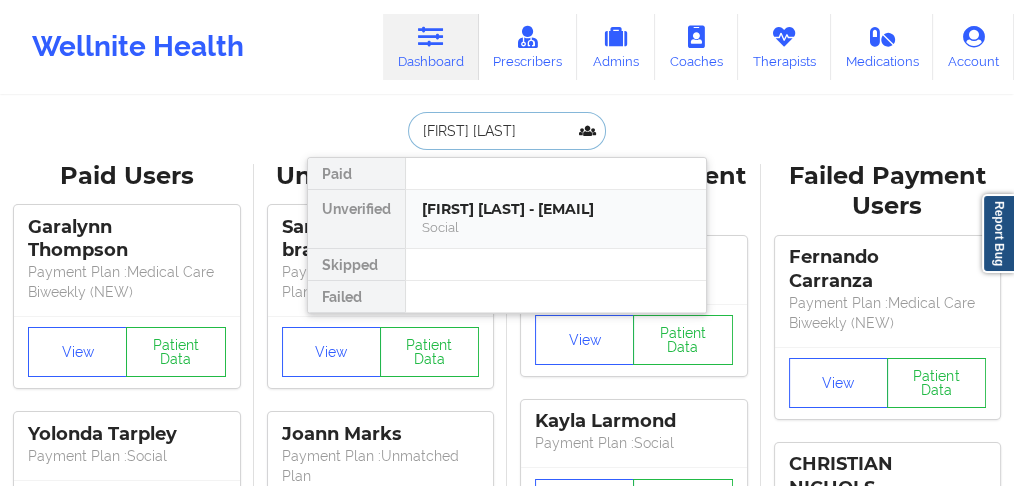 click on "Paige Corriden - pcorriden@gmail.com" at bounding box center (556, 209) 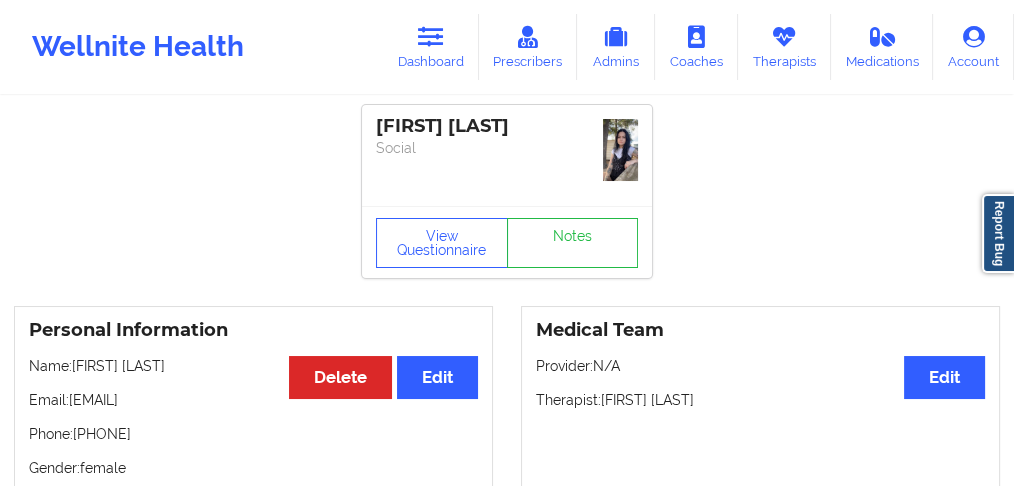 drag, startPoint x: 185, startPoint y: 396, endPoint x: 94, endPoint y: 430, distance: 97.144226 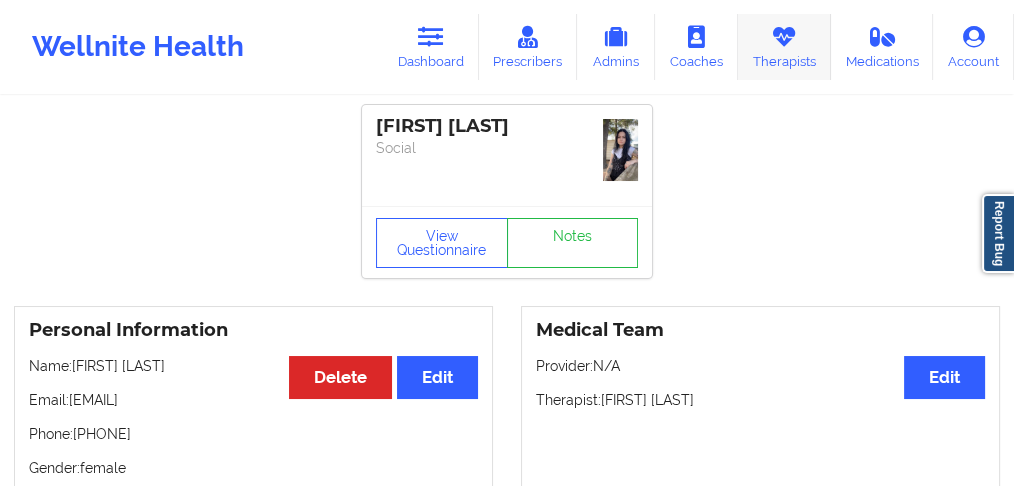 copy on "1281-685-2695" 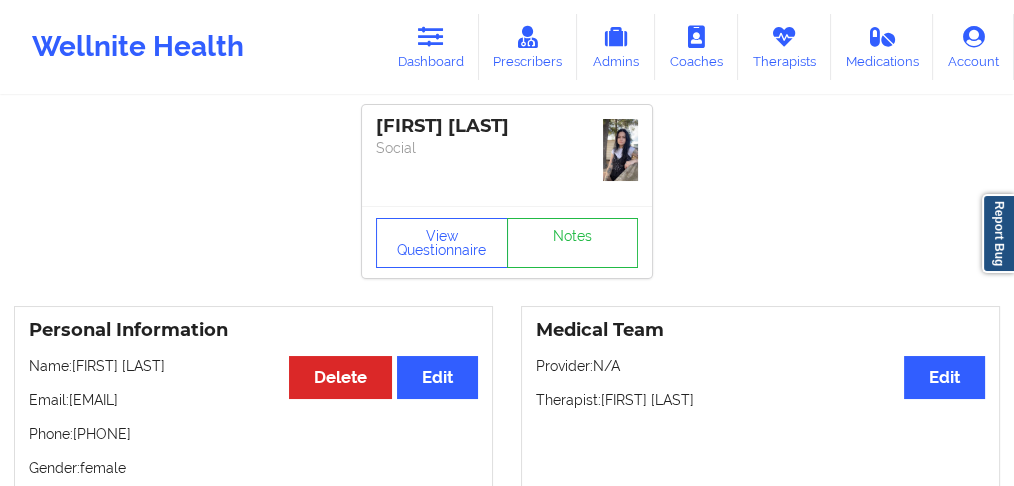 click on "Dashboard" at bounding box center [431, 47] 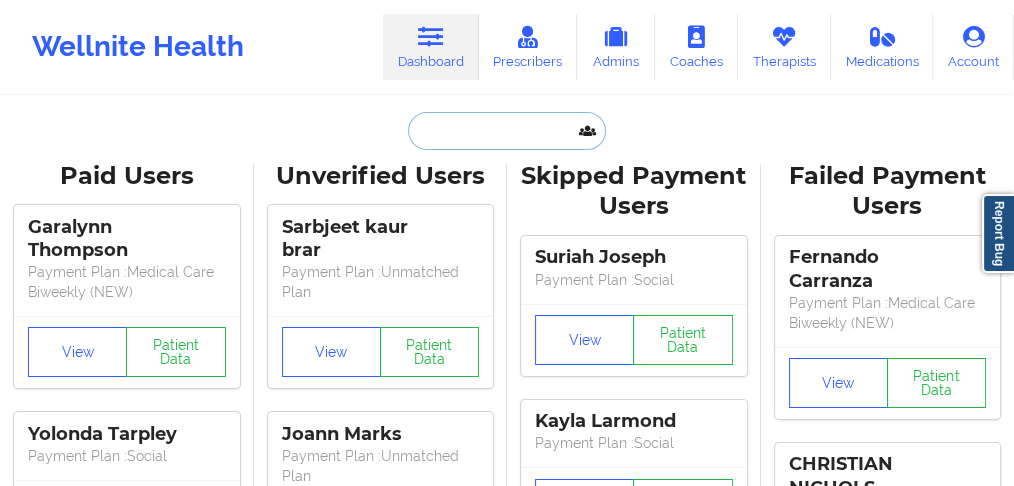 click at bounding box center [507, 131] 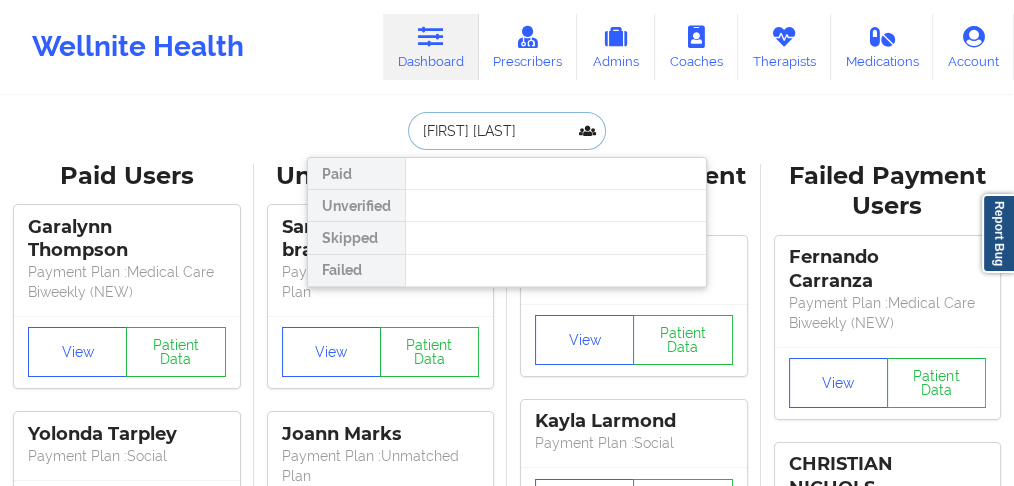 drag, startPoint x: 525, startPoint y: 124, endPoint x: 470, endPoint y: 124, distance: 55 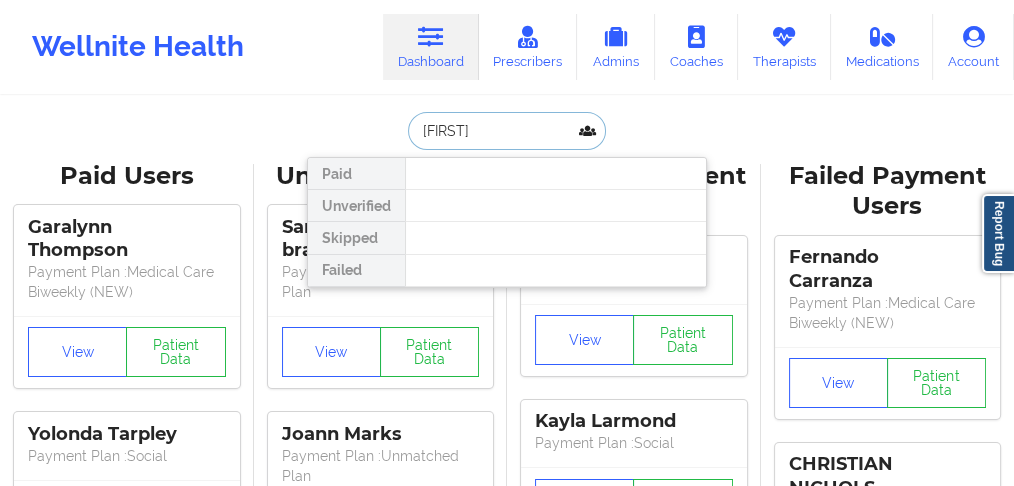 type on "Danyale" 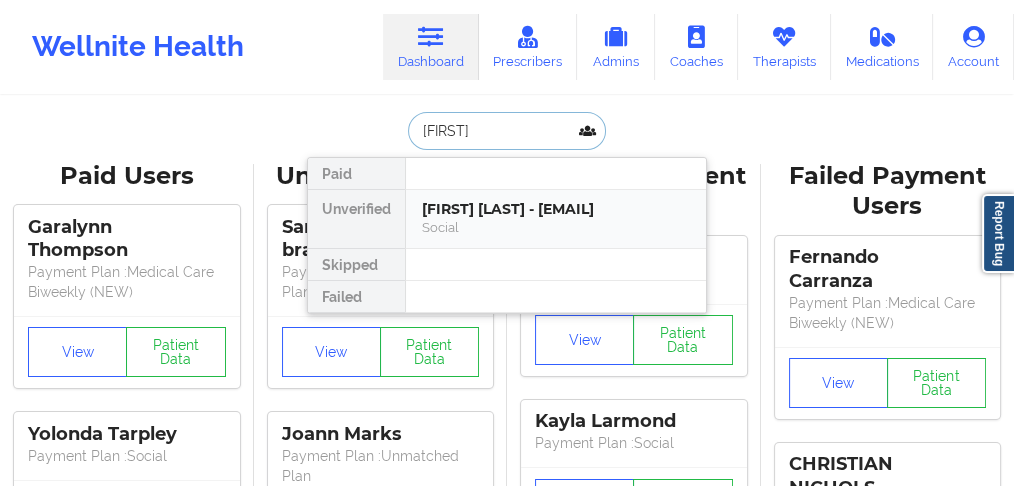 click on "Danyale N Wofford - danyalenwofford@gmail.com" at bounding box center [556, 209] 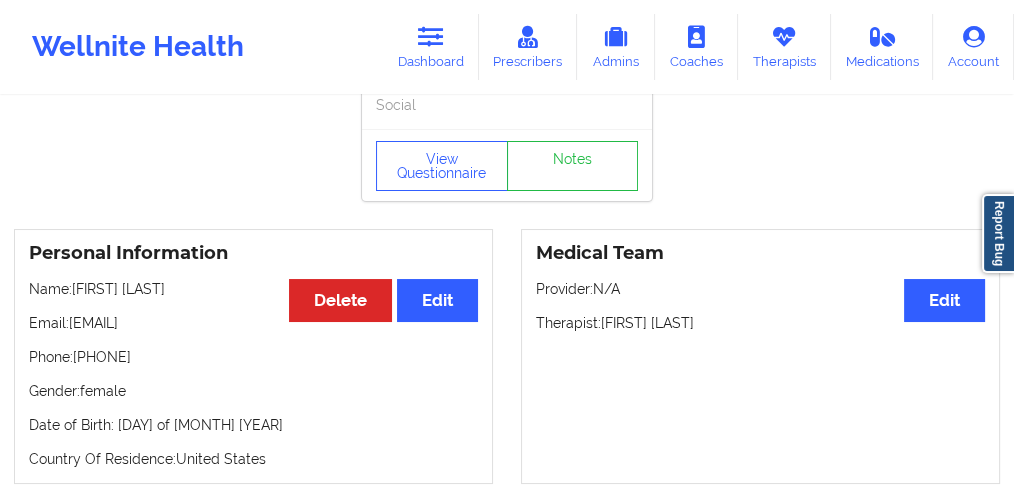 scroll, scrollTop: 66, scrollLeft: 0, axis: vertical 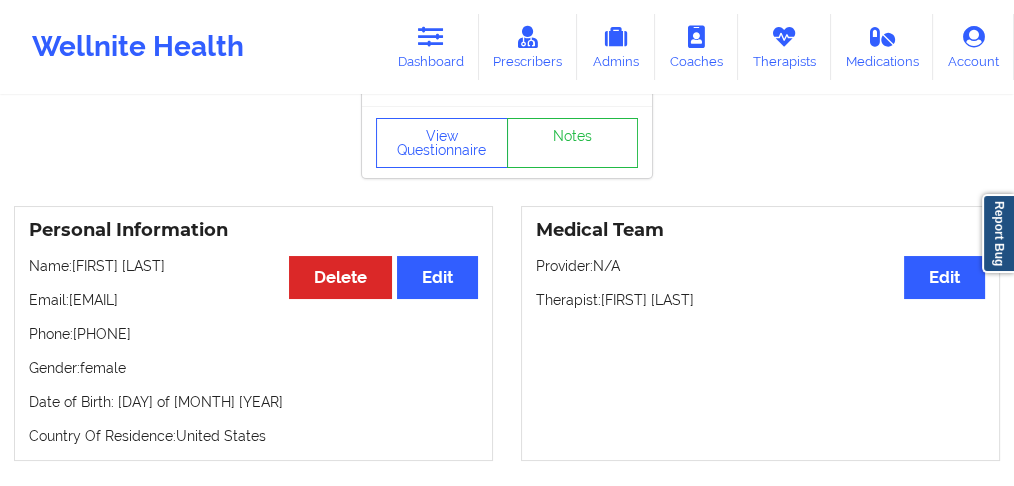drag, startPoint x: 276, startPoint y: 303, endPoint x: 464, endPoint y: 138, distance: 250.13795 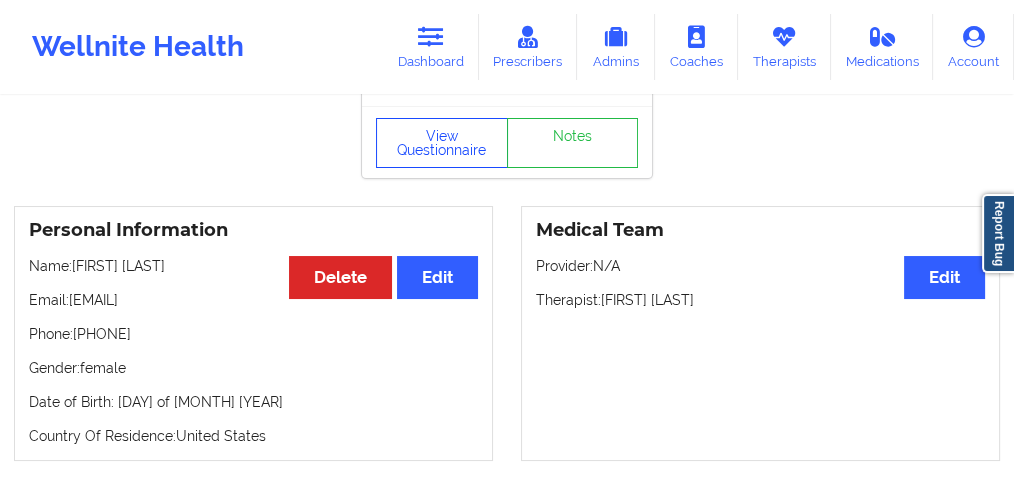 click on "Email:  danyalenwofford@gmail.com" at bounding box center (253, 300) 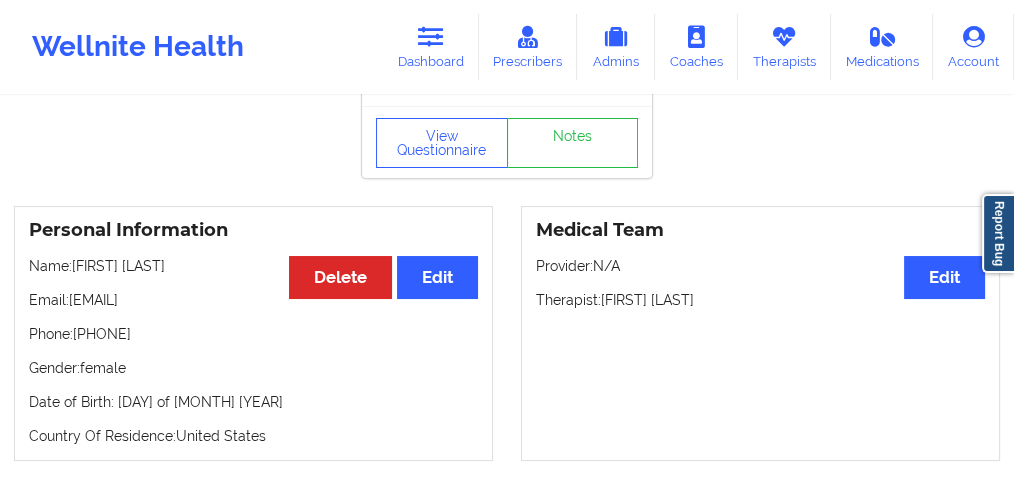 copy on "danyalenwofford@gmail.com" 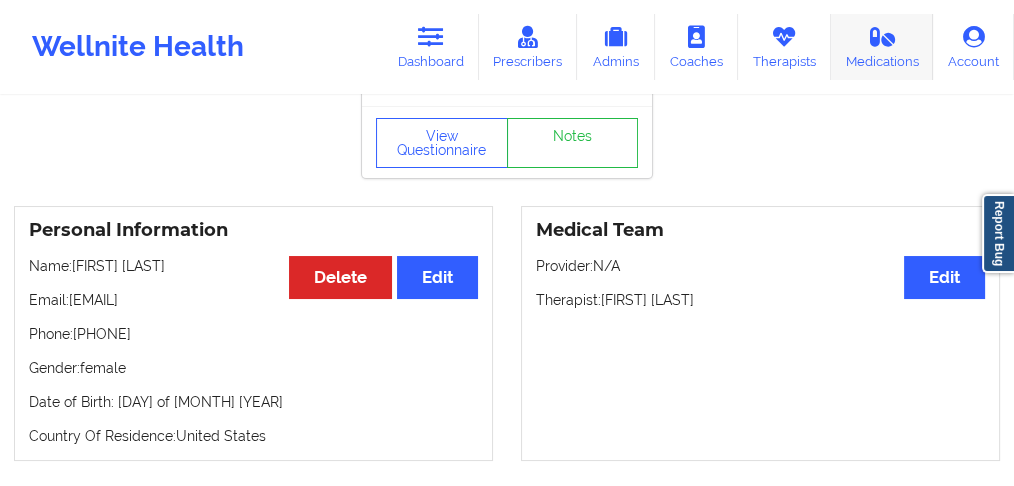 copy on "13234227378" 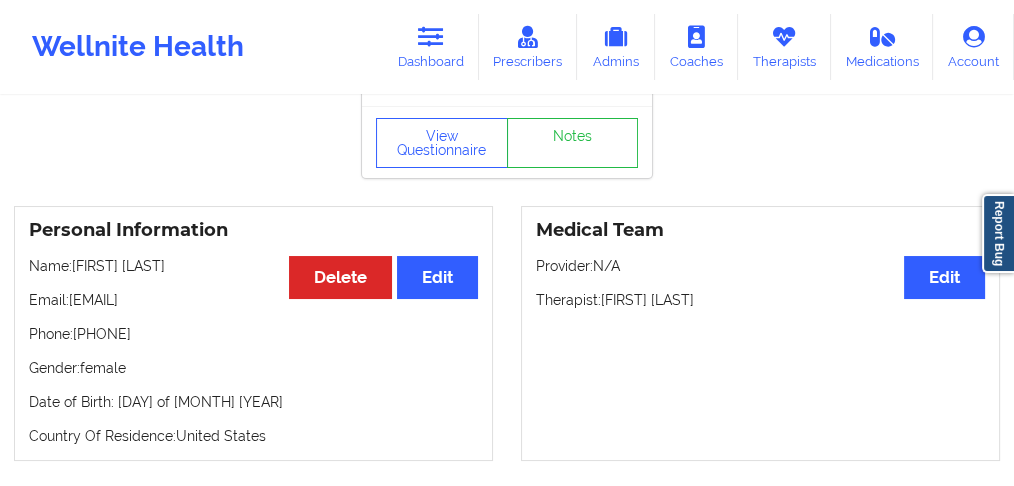 click on "Personal Information Edit Delete Name:  Danyale N Wofford Email:  danyalenwofford@gmail.com Phone:  +13234227378 Gender:  female Date of Birth:   13th of July 1988 Country Of Residence: United States" at bounding box center [253, 333] 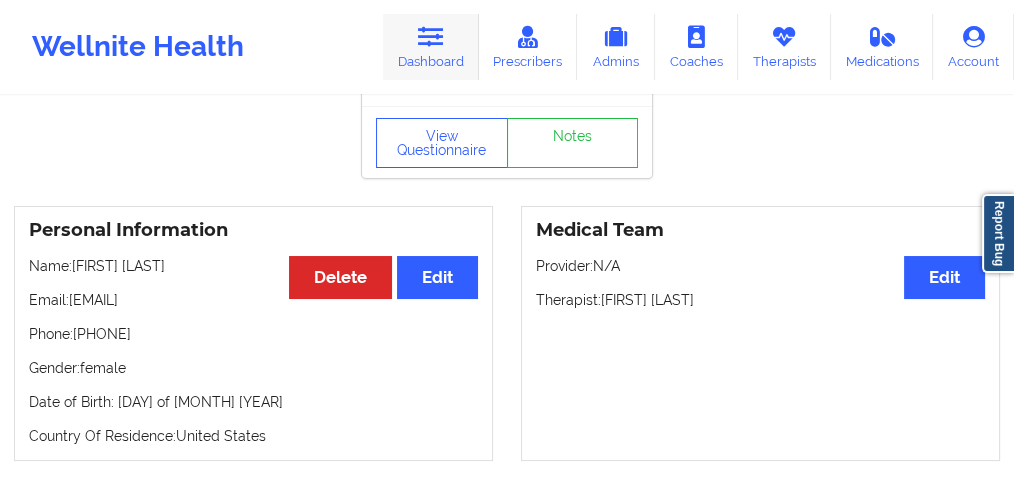 click on "Dashboard" at bounding box center (431, 47) 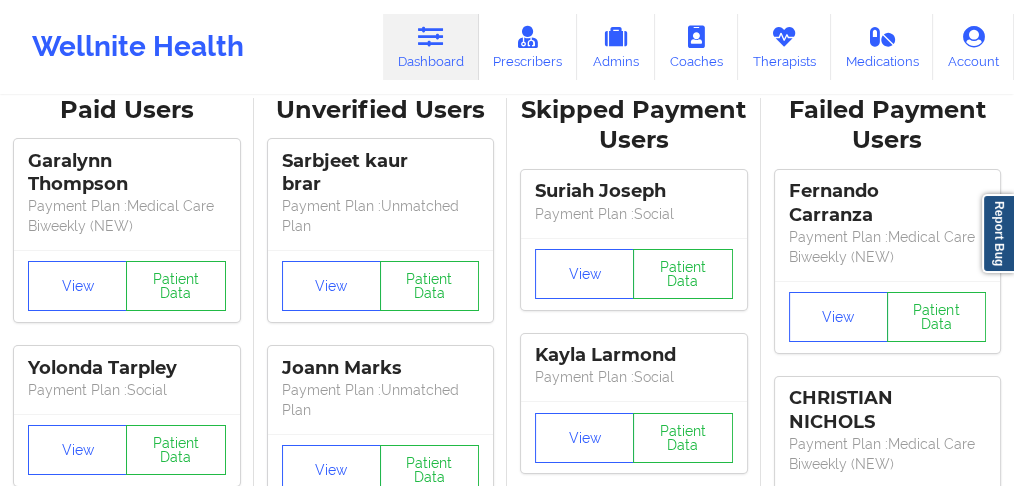 scroll, scrollTop: 0, scrollLeft: 0, axis: both 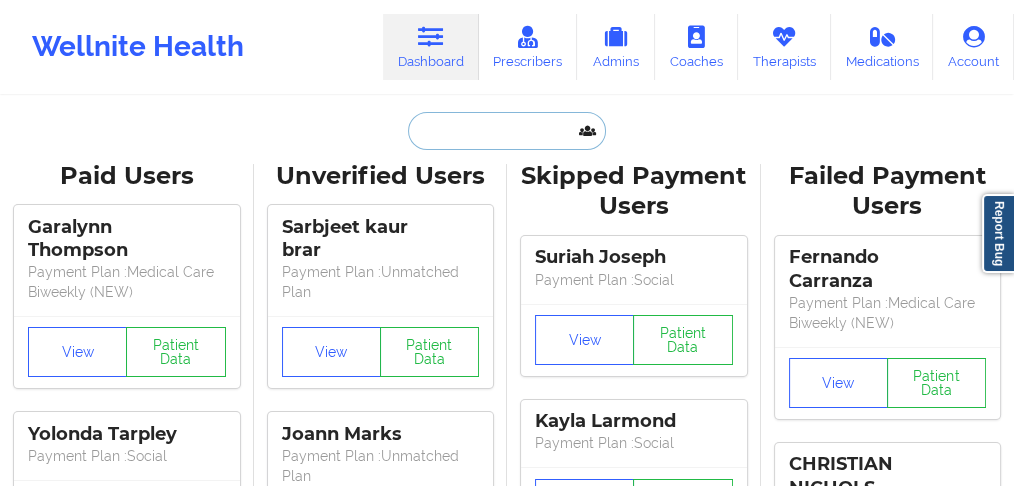 click at bounding box center [507, 131] 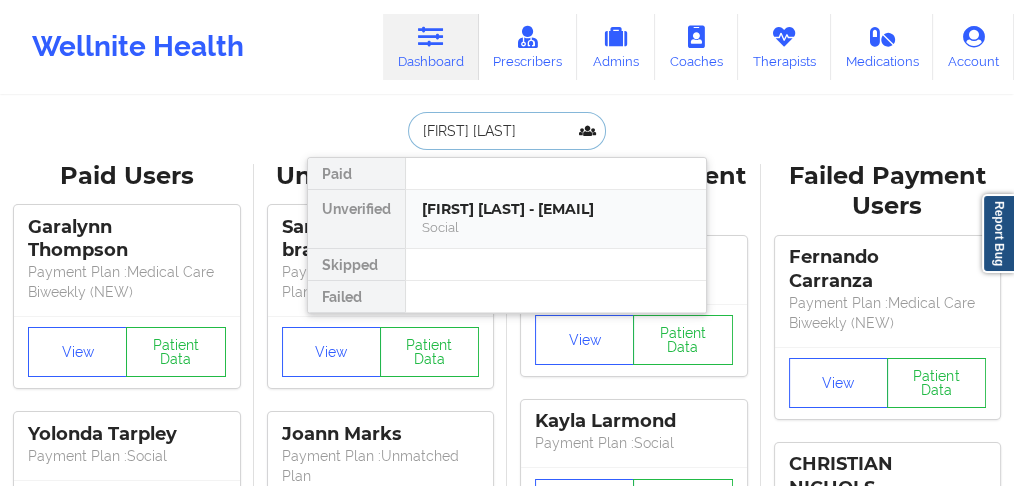 click on "caitlin adams - clocking25@gmail.com" at bounding box center (556, 209) 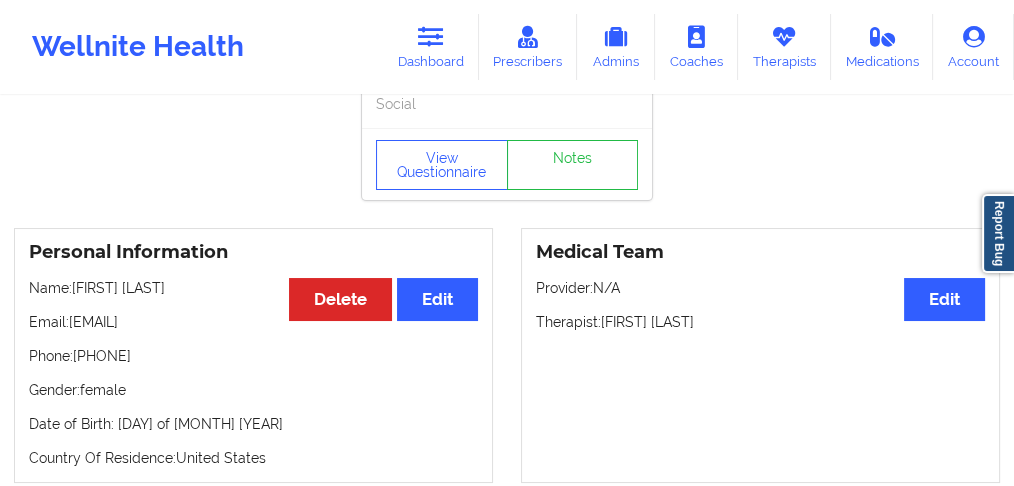 scroll, scrollTop: 133, scrollLeft: 0, axis: vertical 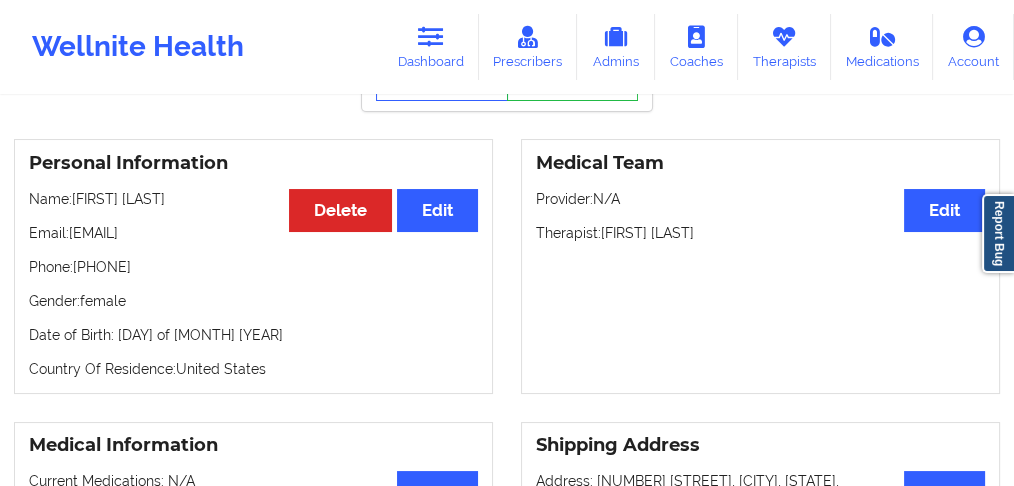 drag, startPoint x: 199, startPoint y: 266, endPoint x: 84, endPoint y: 268, distance: 115.01739 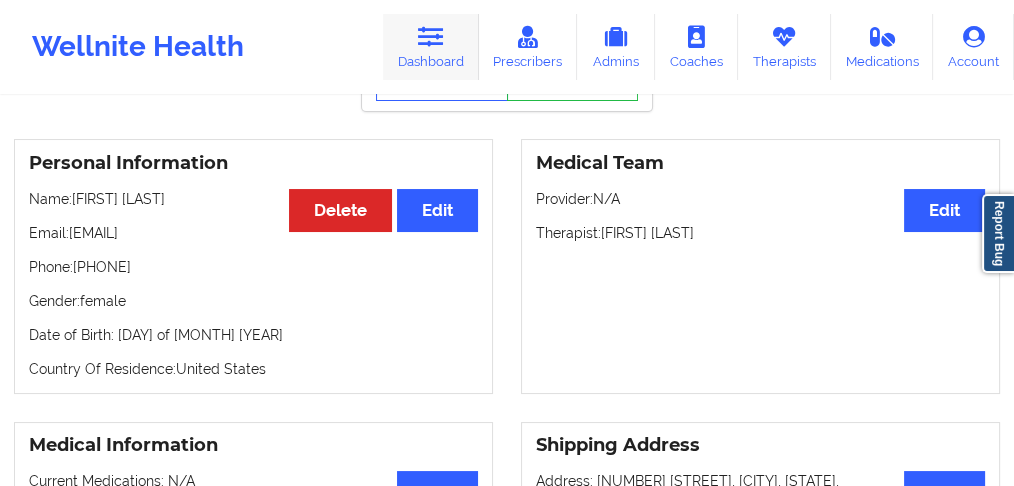click on "Dashboard" at bounding box center [431, 47] 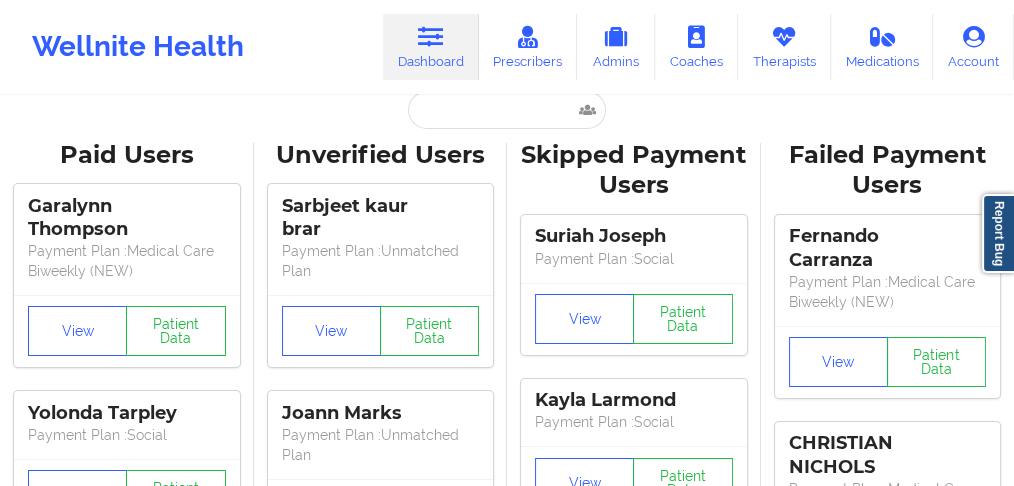 scroll, scrollTop: 0, scrollLeft: 0, axis: both 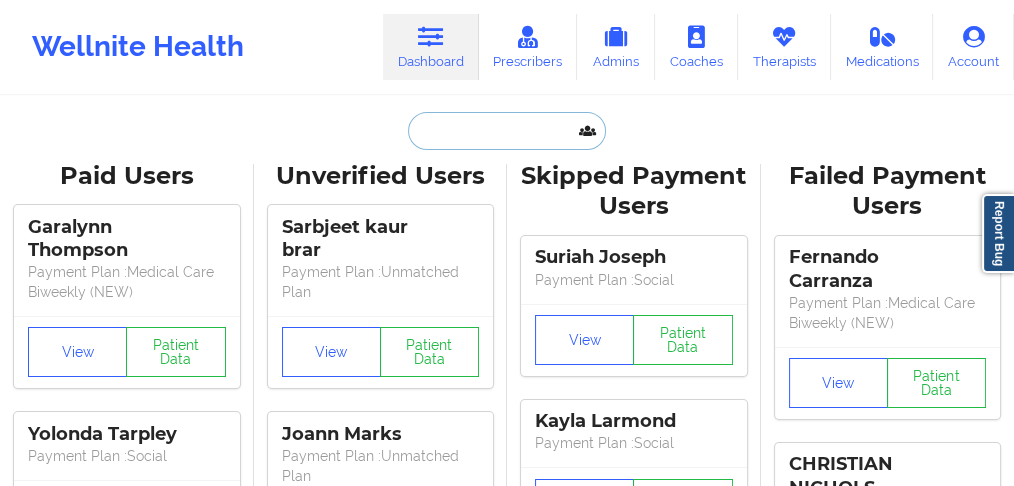 click at bounding box center (507, 131) 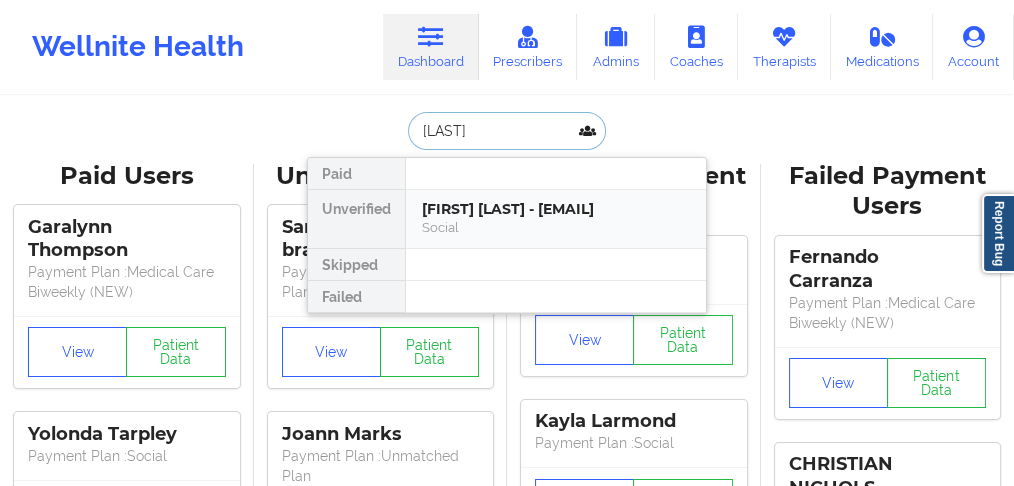 click on "Christina Alvarez- Smith - prcalvarez89@yahoo.com" at bounding box center (556, 209) 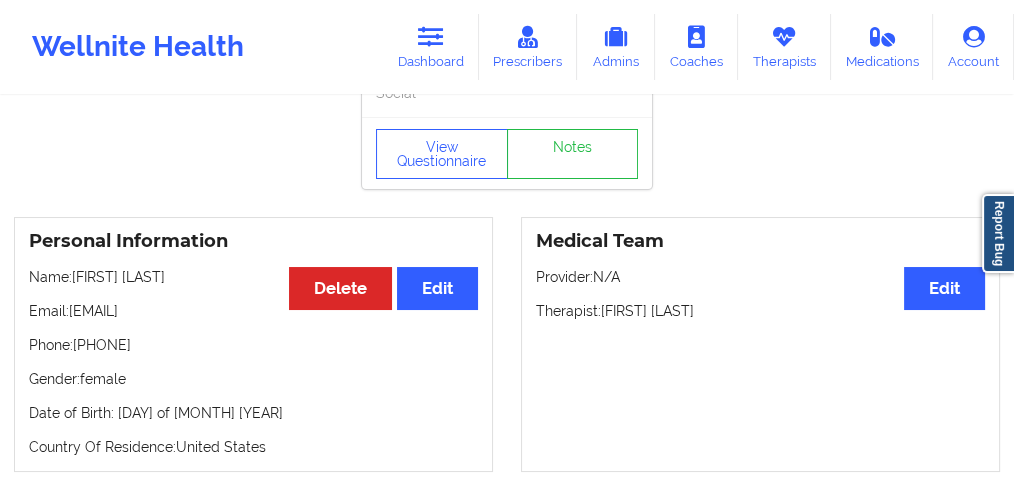 scroll, scrollTop: 133, scrollLeft: 0, axis: vertical 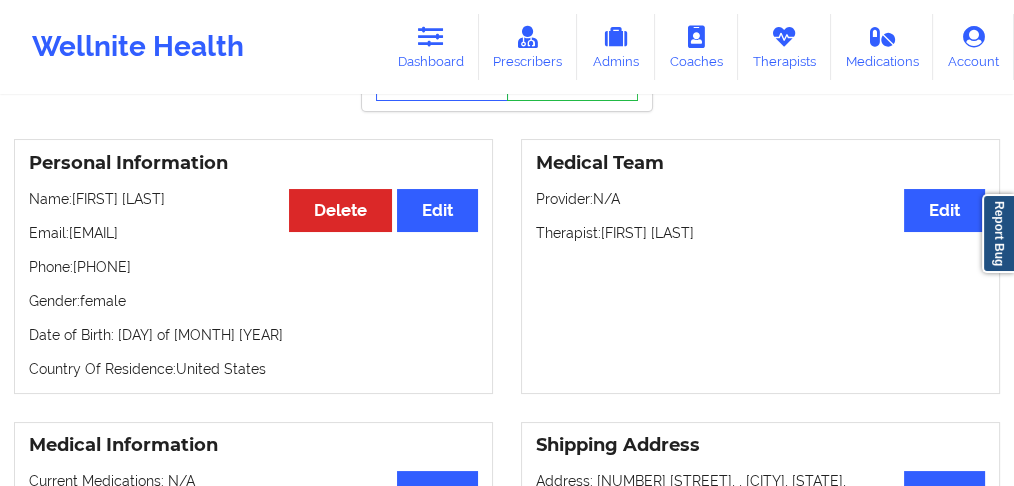drag, startPoint x: 200, startPoint y: 292, endPoint x: 81, endPoint y: 294, distance: 119.01681 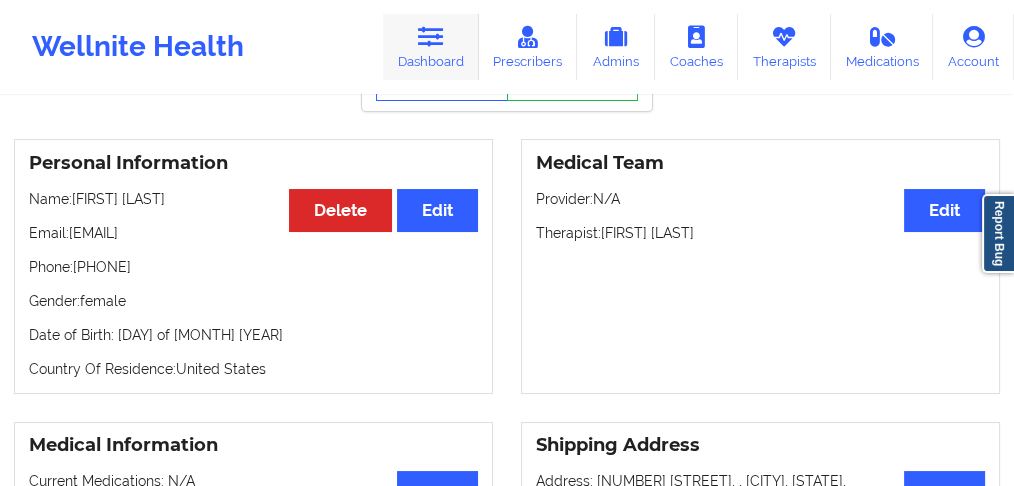 copy on "1516-850-5682" 